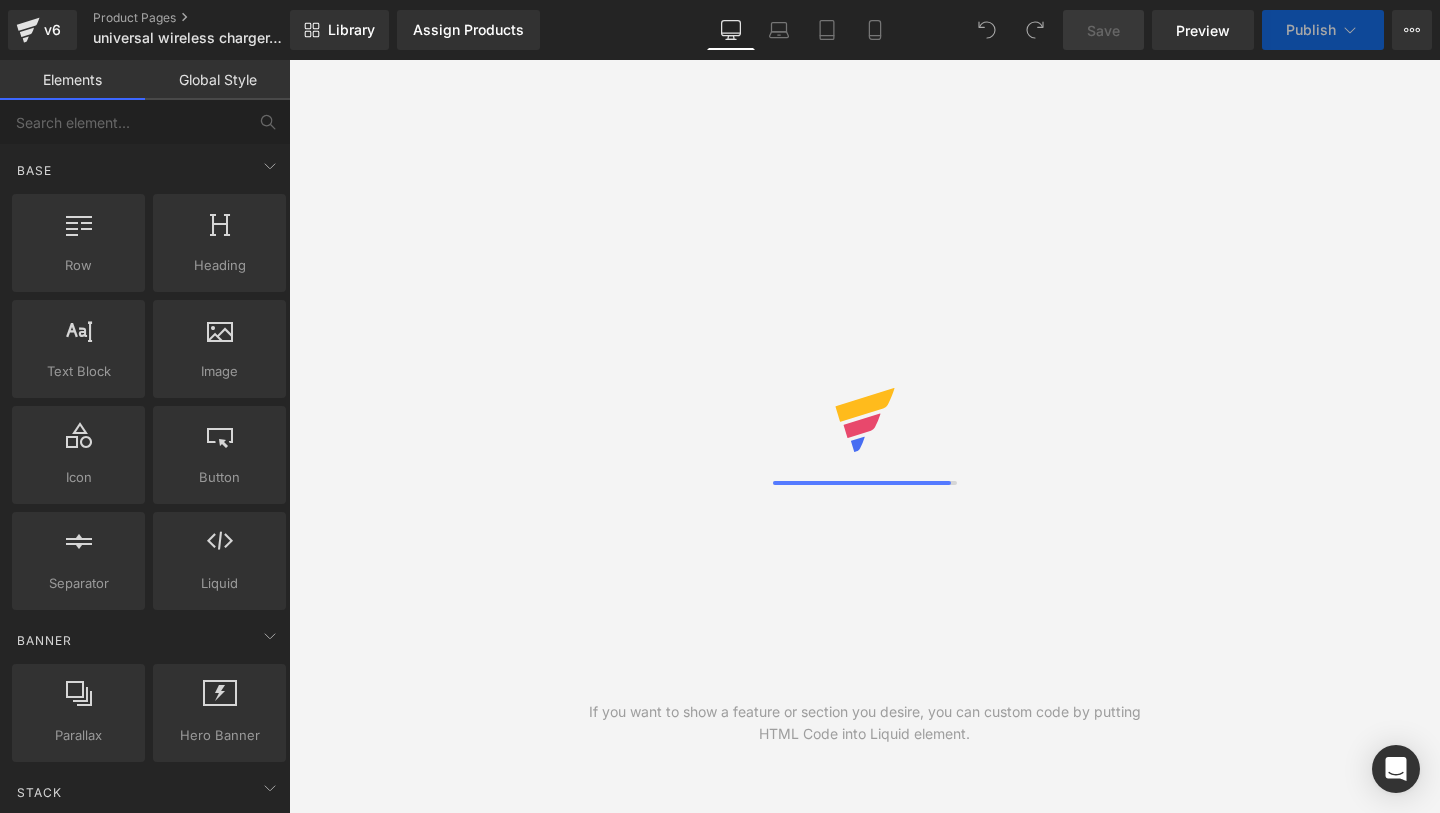 scroll, scrollTop: 0, scrollLeft: 0, axis: both 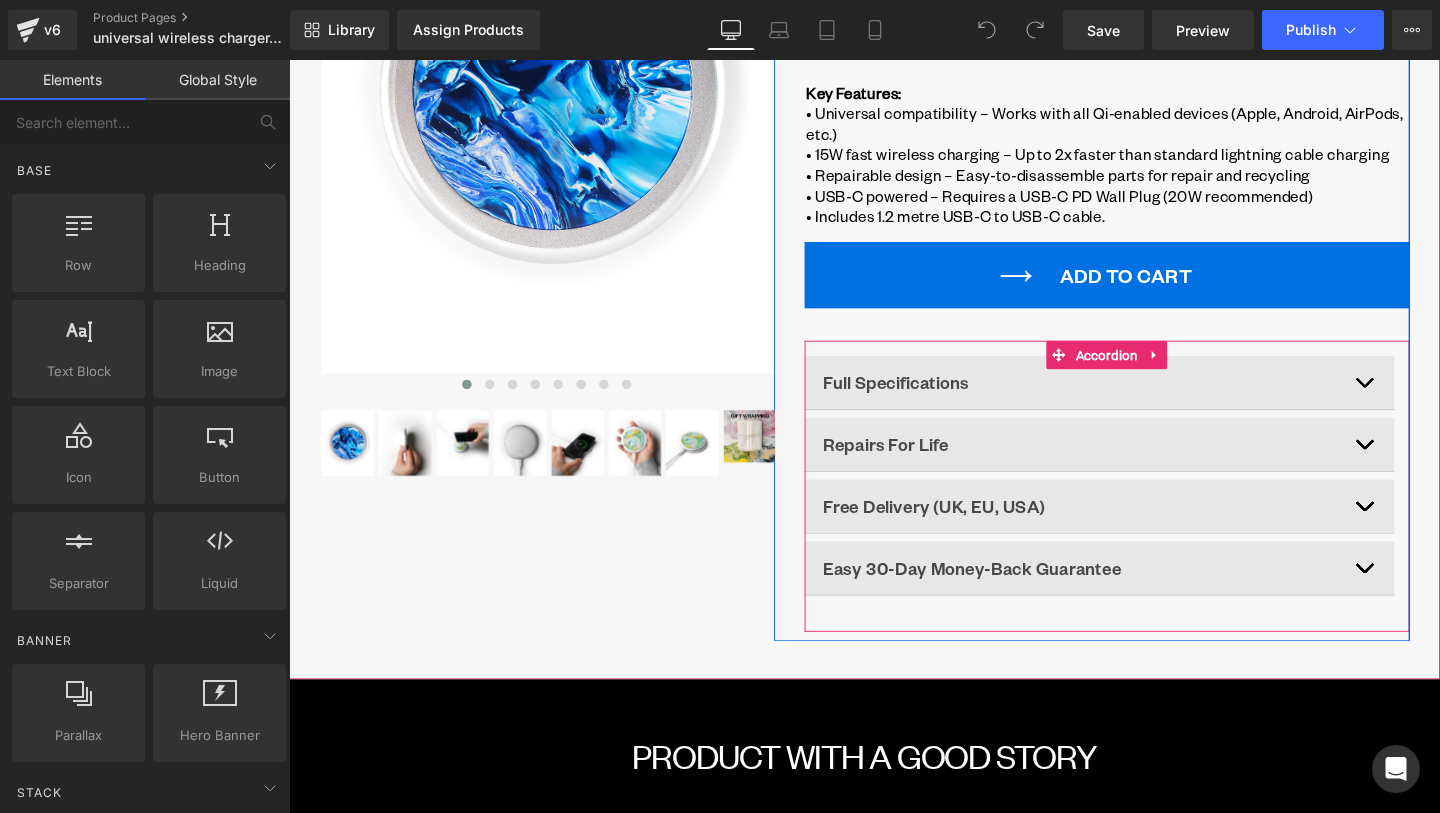 click on "Full Specifications Text Block" at bounding box center (1141, 399) 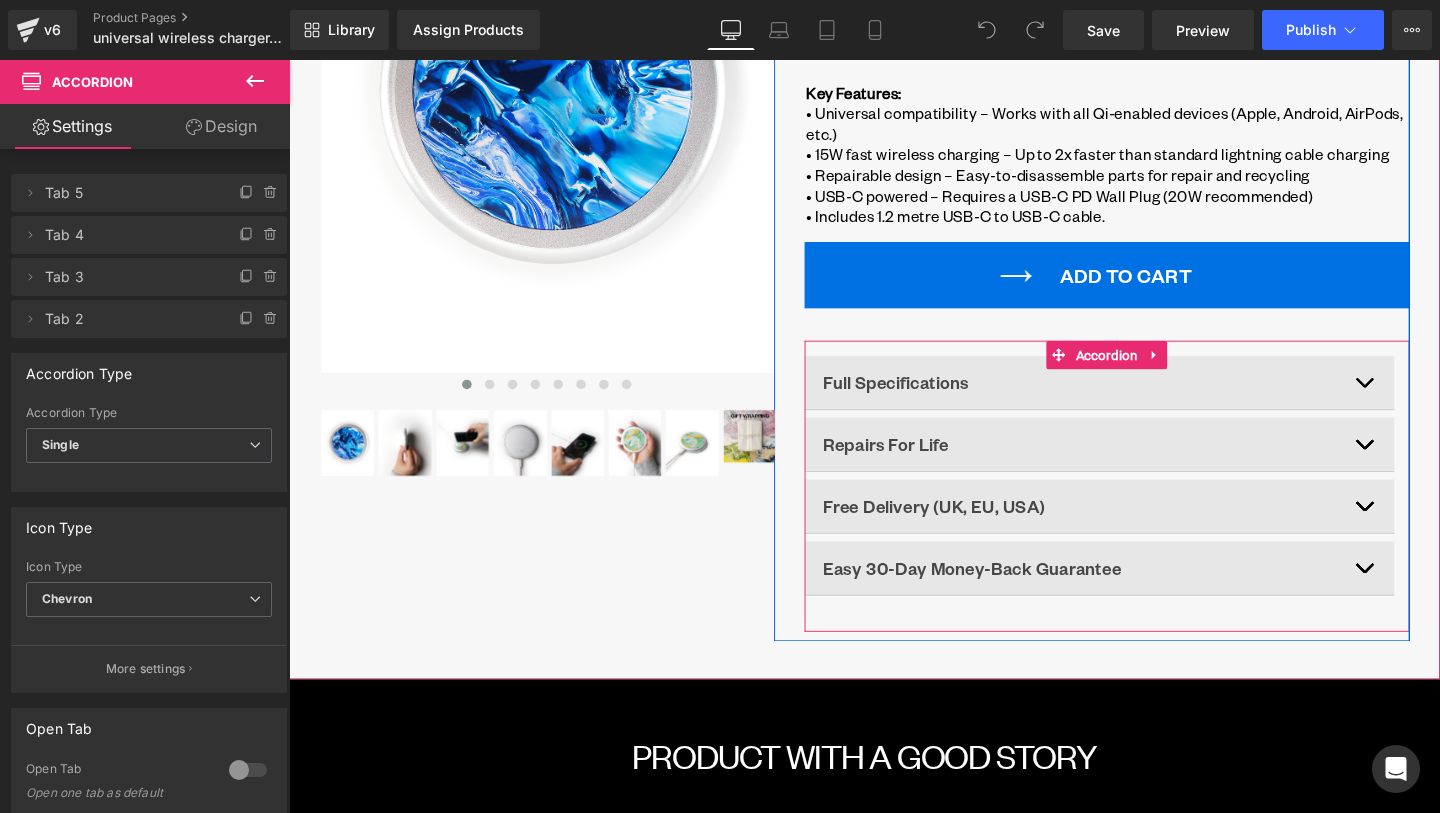 click on "Full Specifications Text Block
DIMENSIONS
Text Block         Circular width 9cm (3.5”), charger depth 1cm (0.4”) Text Block
Row         WEIGHT Text Block         106g Text Block         Row         OUTPUT Text Block         15W Wireless Fast Charging Text Block         Row         INPUT Text Block         1x USB-C cable - To be used with a laptop USB-C ports or USB-C wall plug (not included). For best charging speeds, use 20W powered port or higher. USB-C PD Wall Plug 20W recommended Text Block         Row         COMPATIBLE WITH:" at bounding box center (1141, 497) 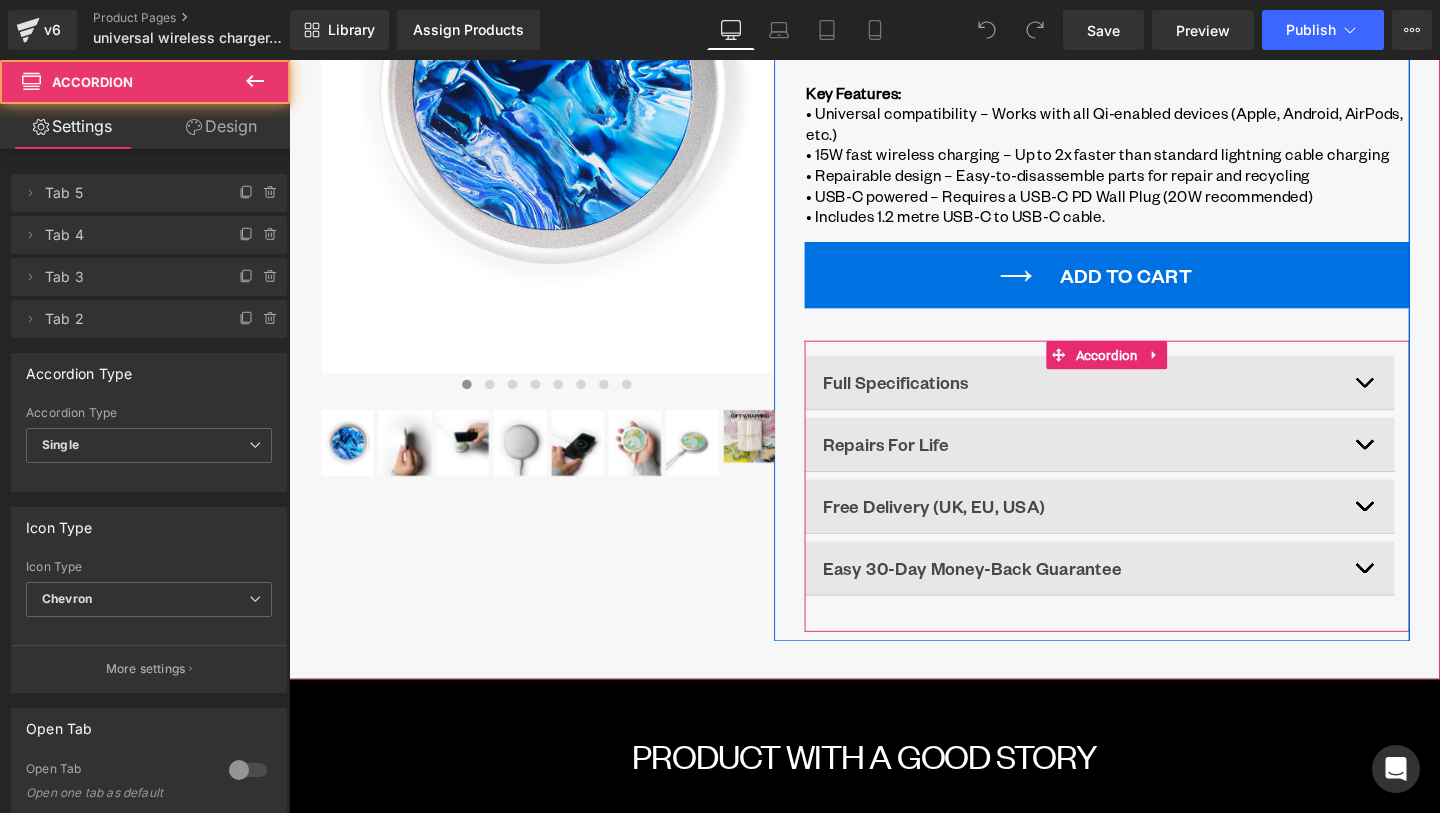 click at bounding box center (1431, 399) 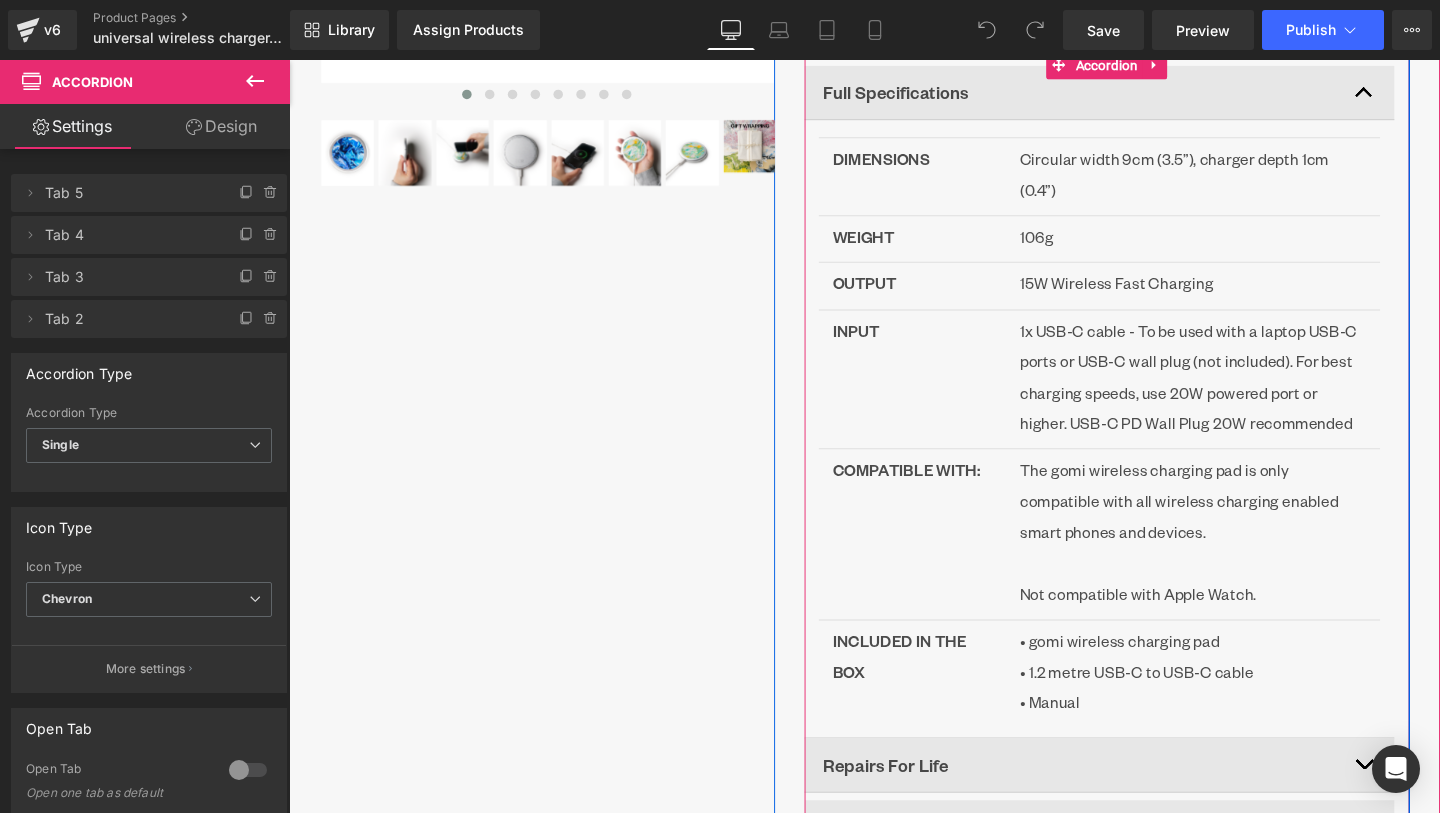 scroll, scrollTop: 758, scrollLeft: 0, axis: vertical 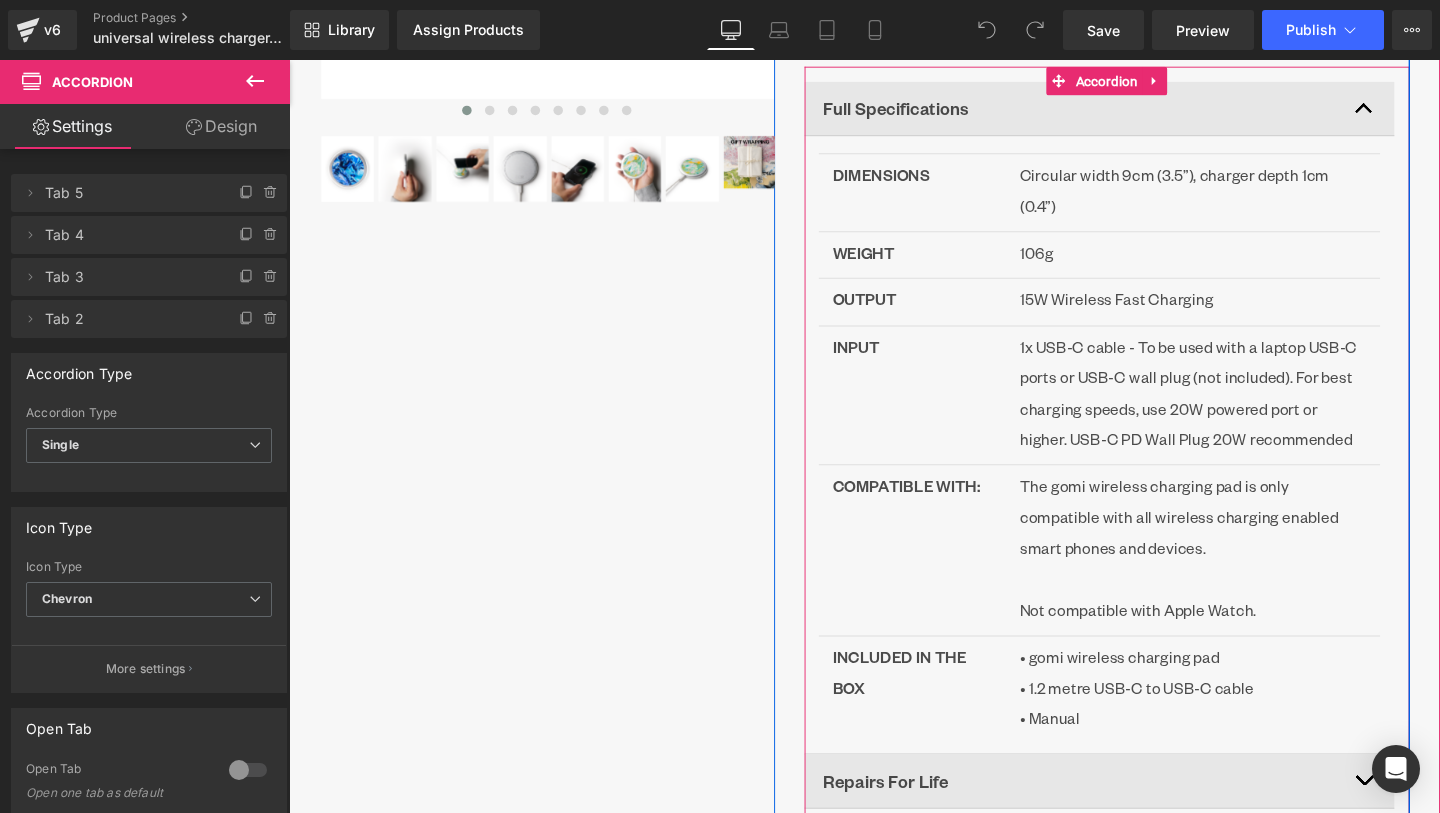 click at bounding box center (1431, 111) 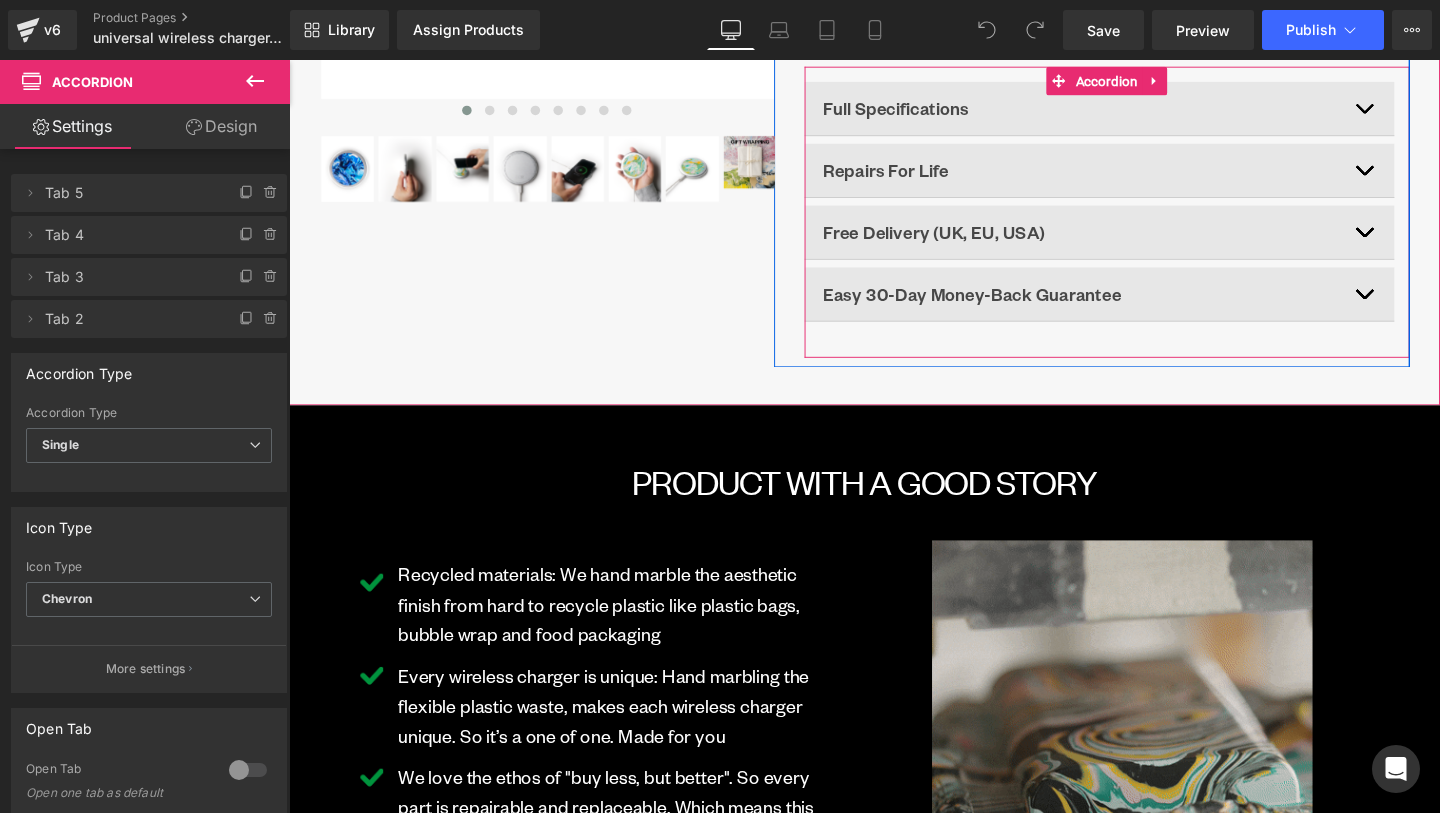 click at bounding box center [1431, 176] 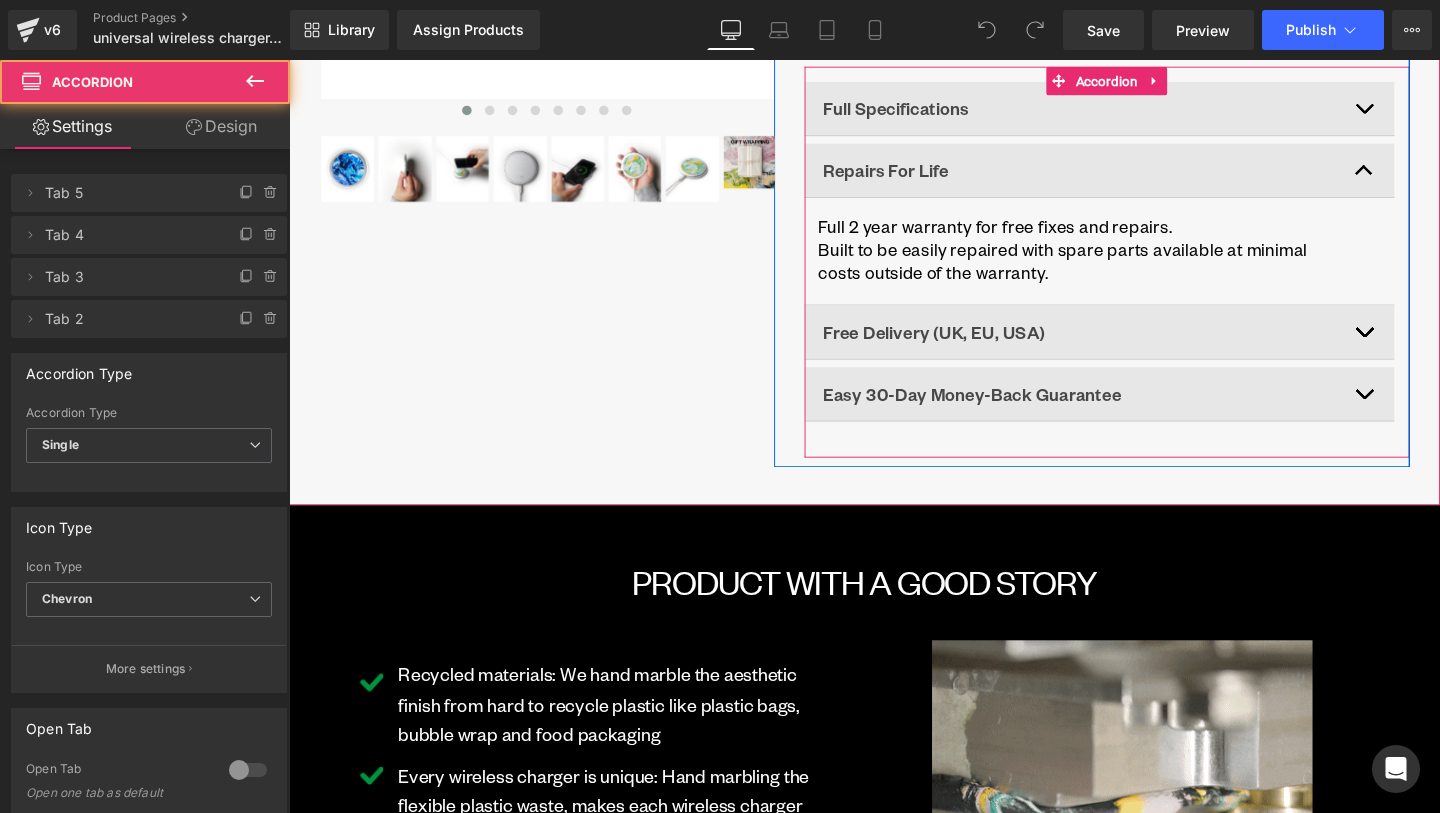 click at bounding box center (1431, 176) 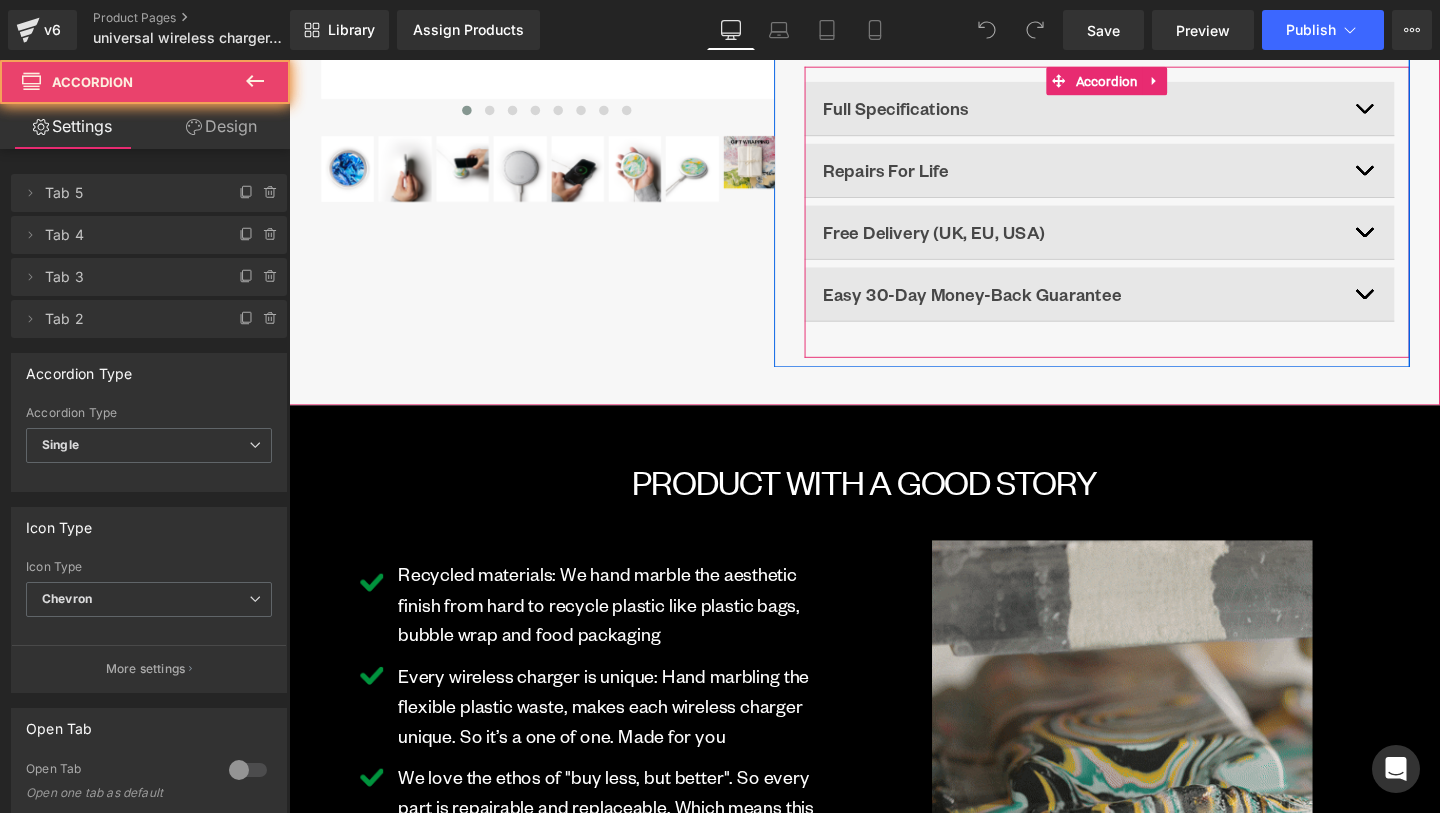 click at bounding box center [1431, 176] 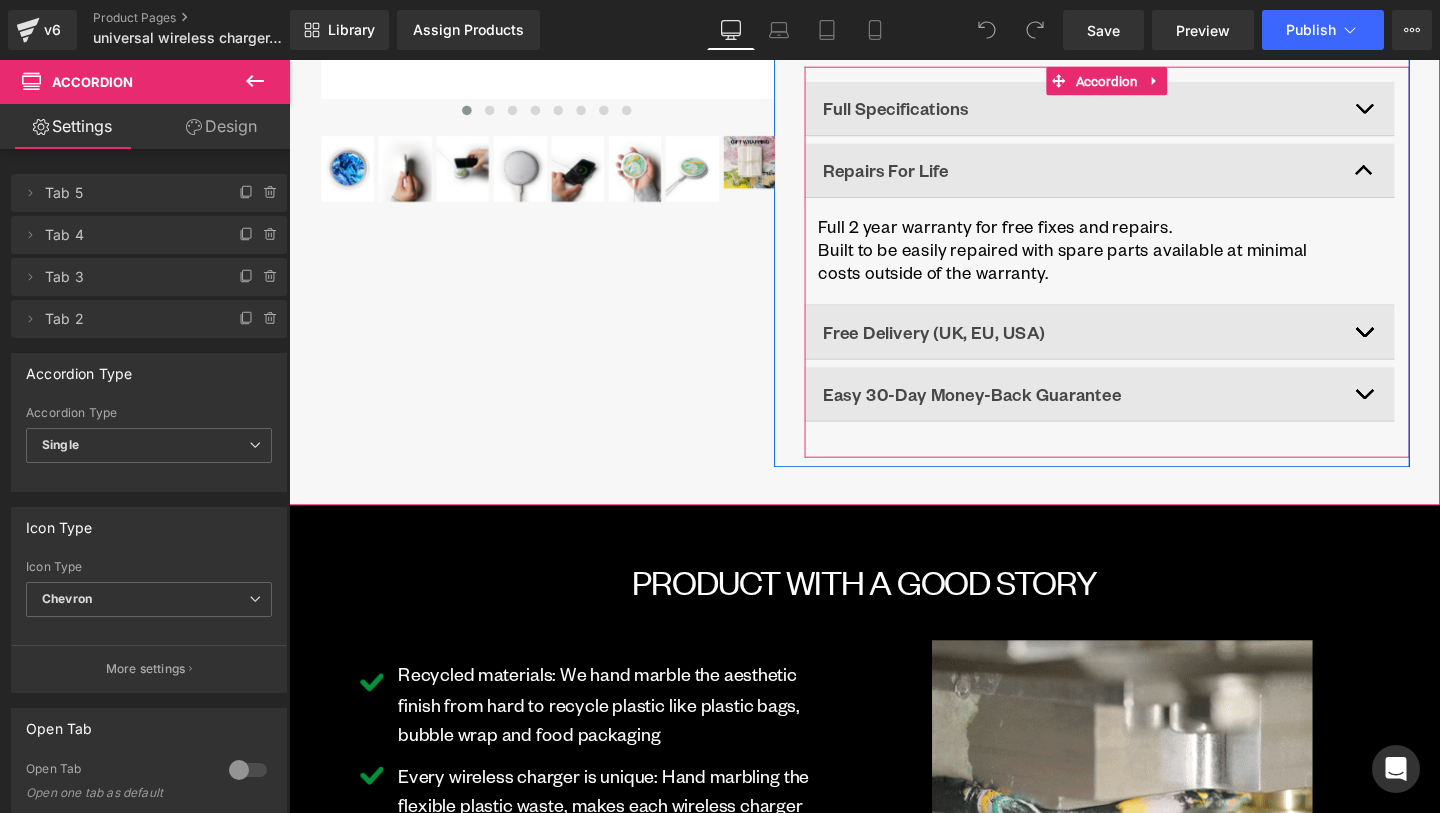 click at bounding box center (1431, 176) 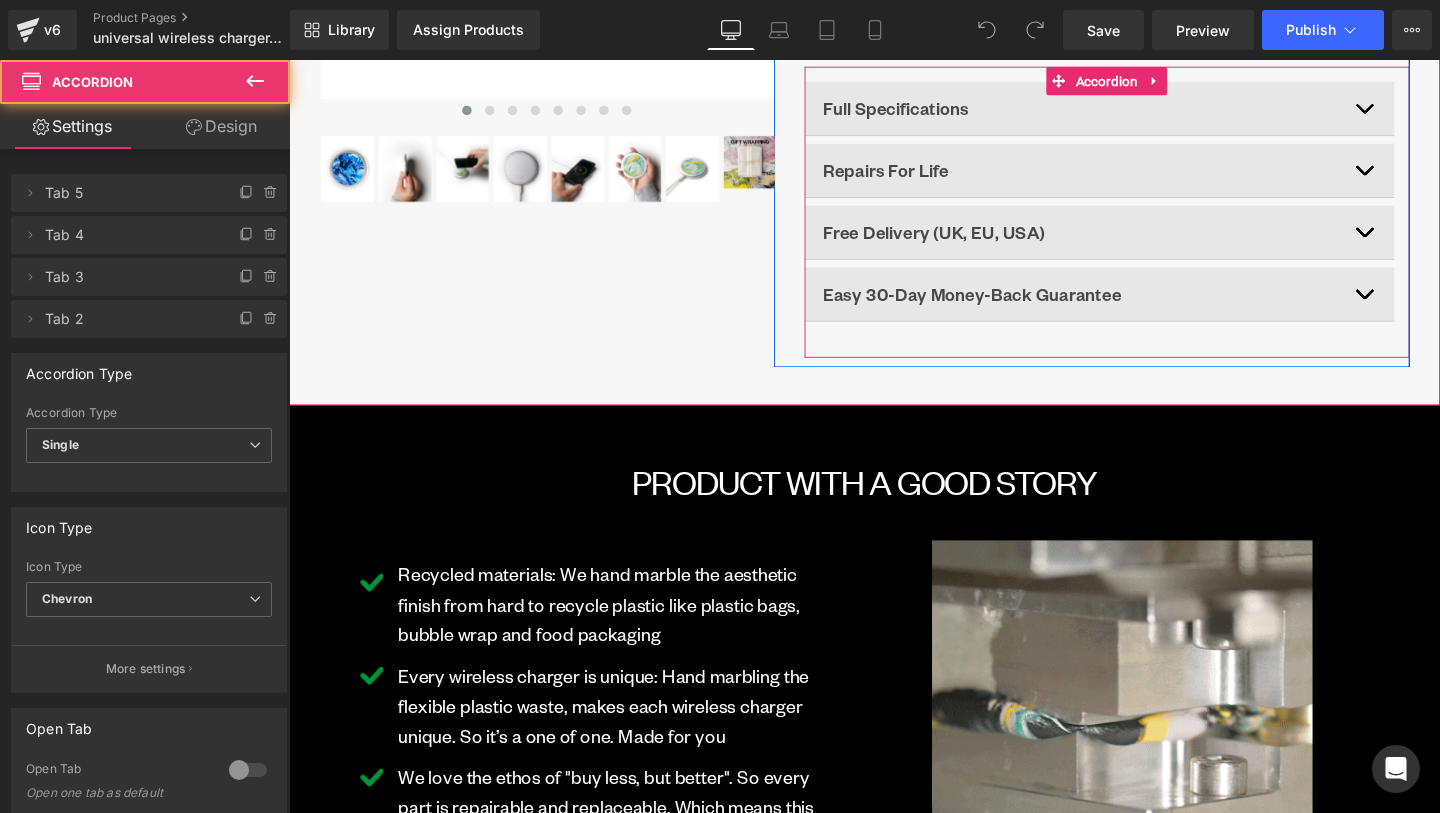 click at bounding box center (1431, 241) 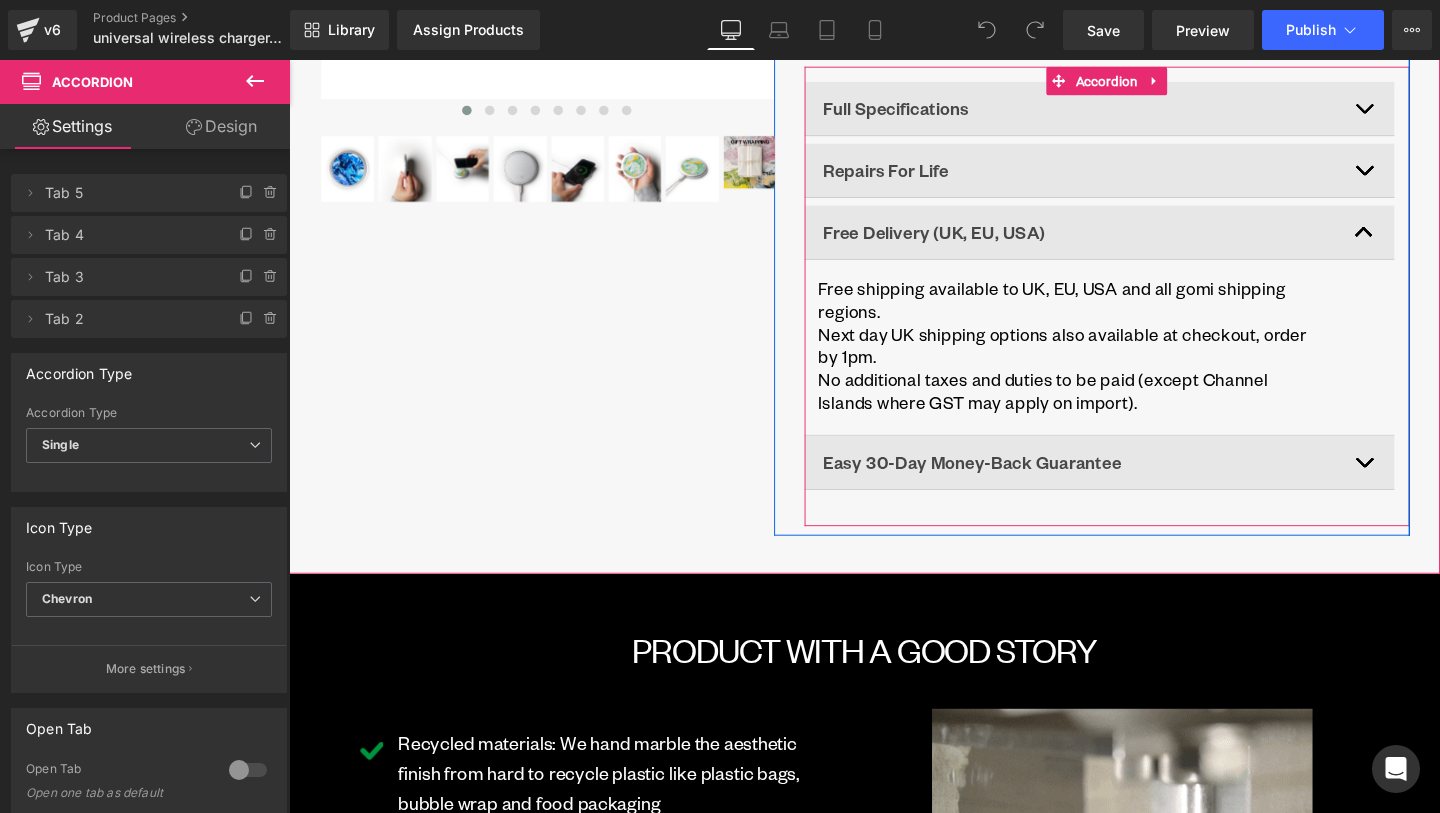 click at bounding box center (1431, 241) 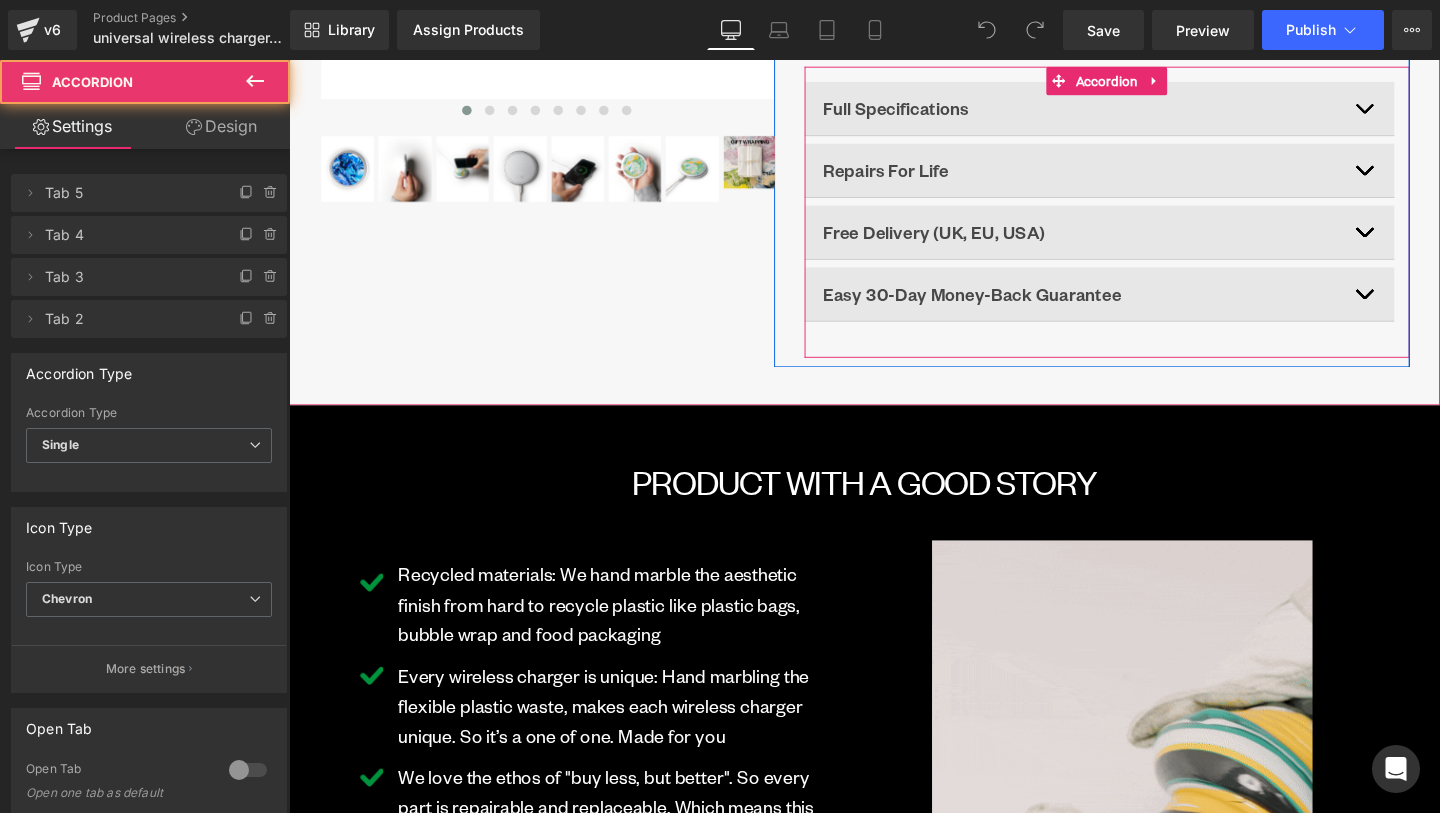 click at bounding box center (1431, 306) 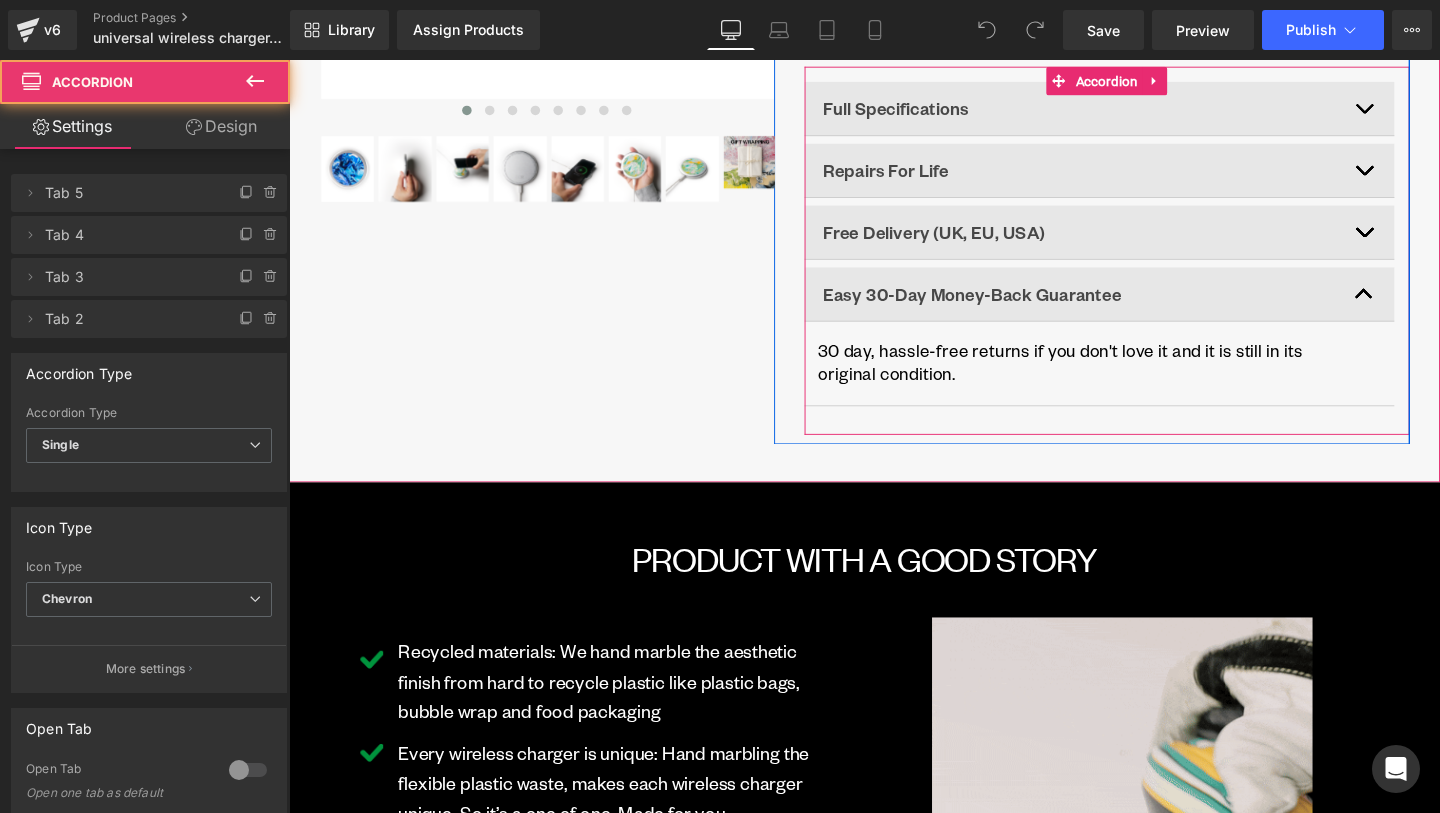 click at bounding box center (1431, 306) 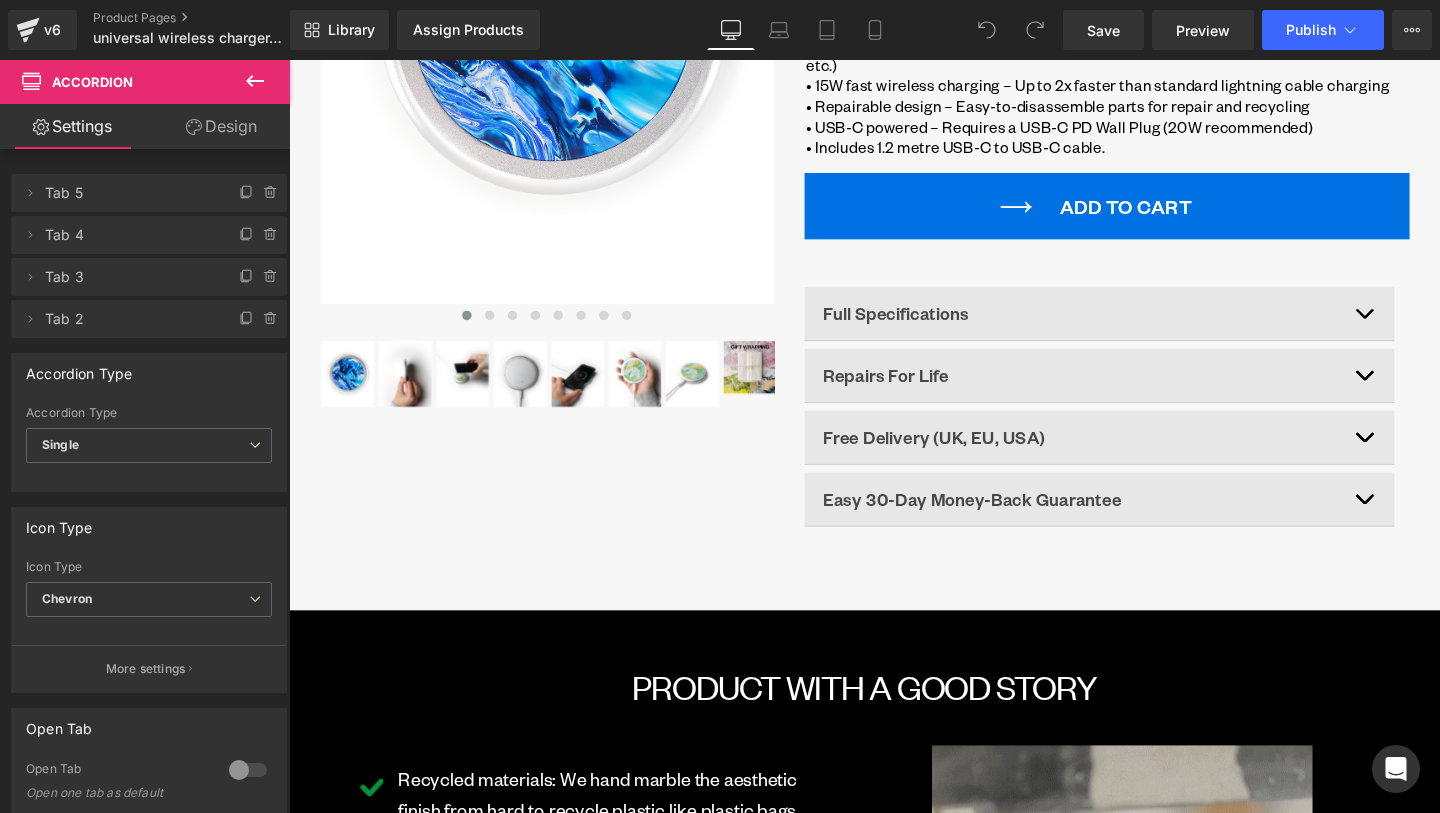 scroll, scrollTop: 0, scrollLeft: 0, axis: both 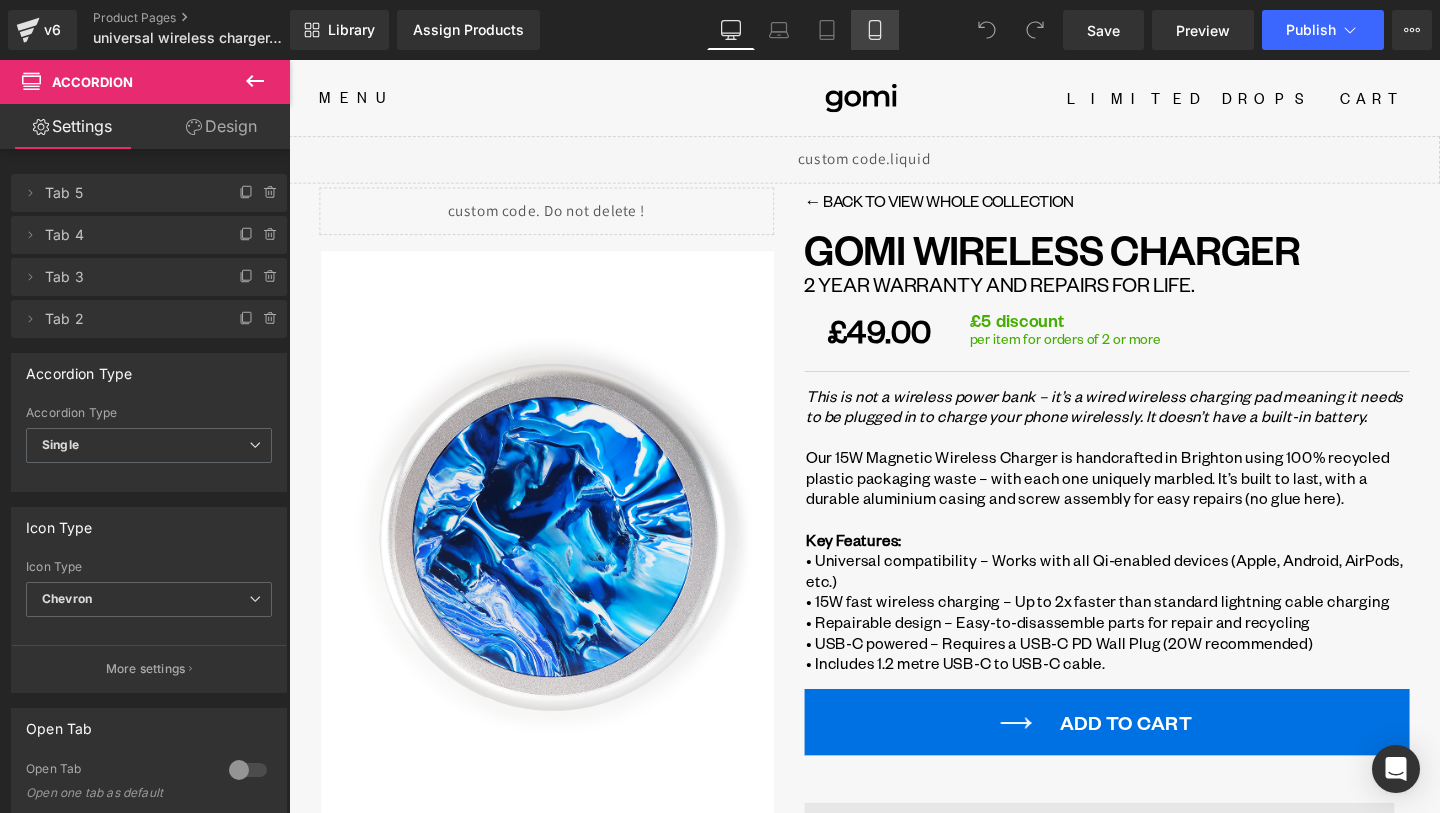 click on "Mobile" at bounding box center (875, 30) 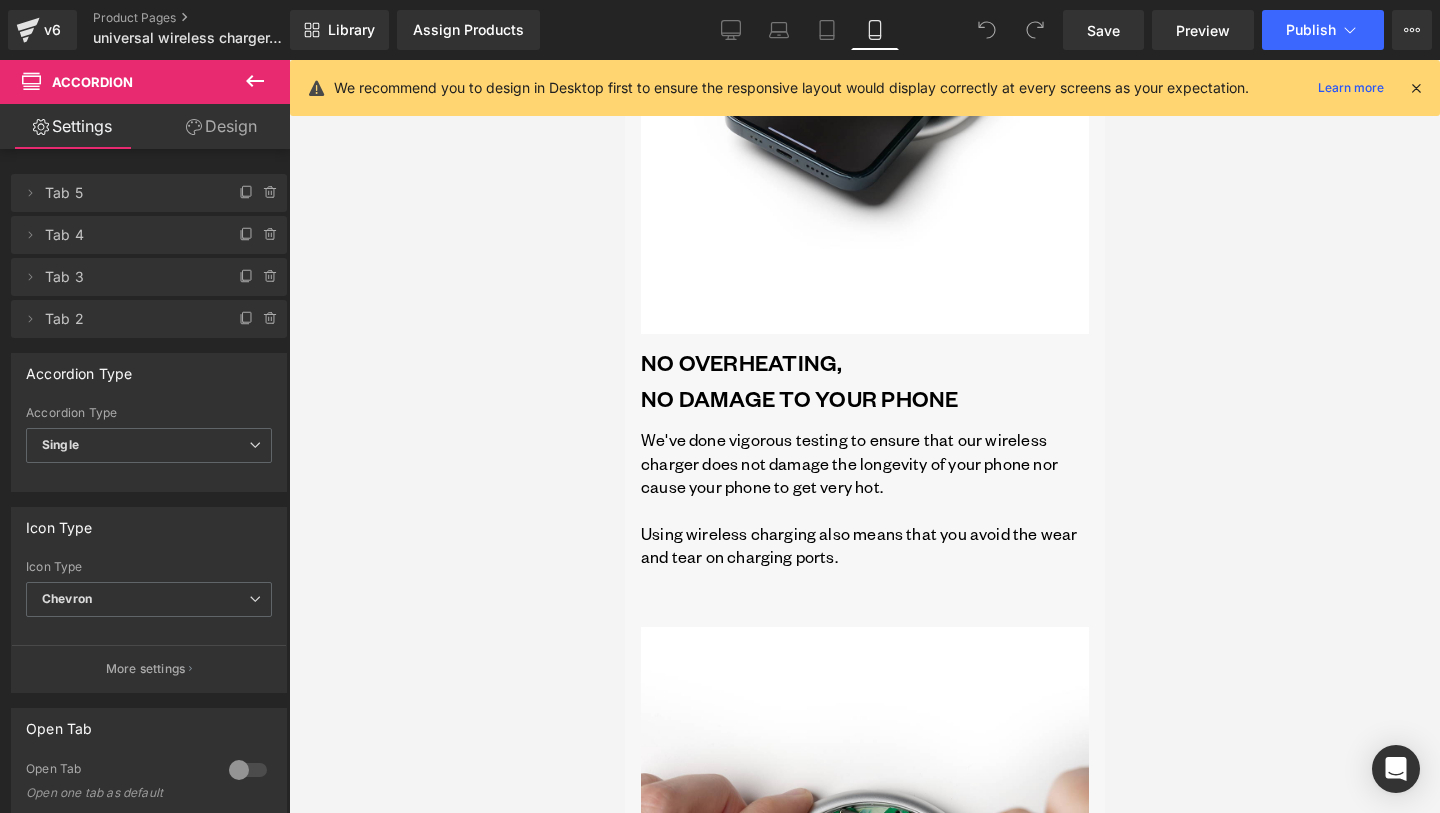 scroll, scrollTop: 6303, scrollLeft: 0, axis: vertical 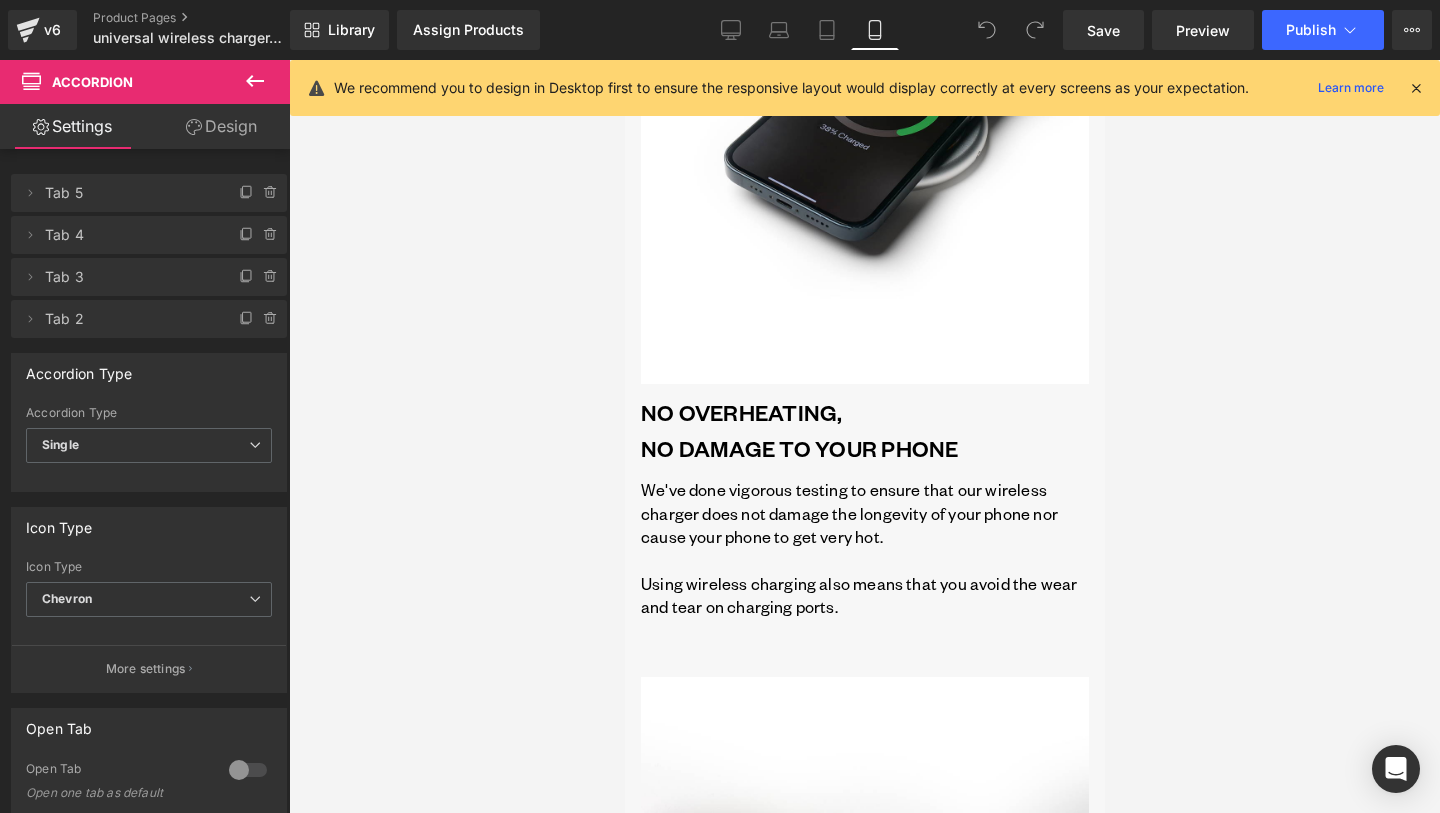 click on "NO DAMAGE TO YOUR PHONE" at bounding box center (864, 448) 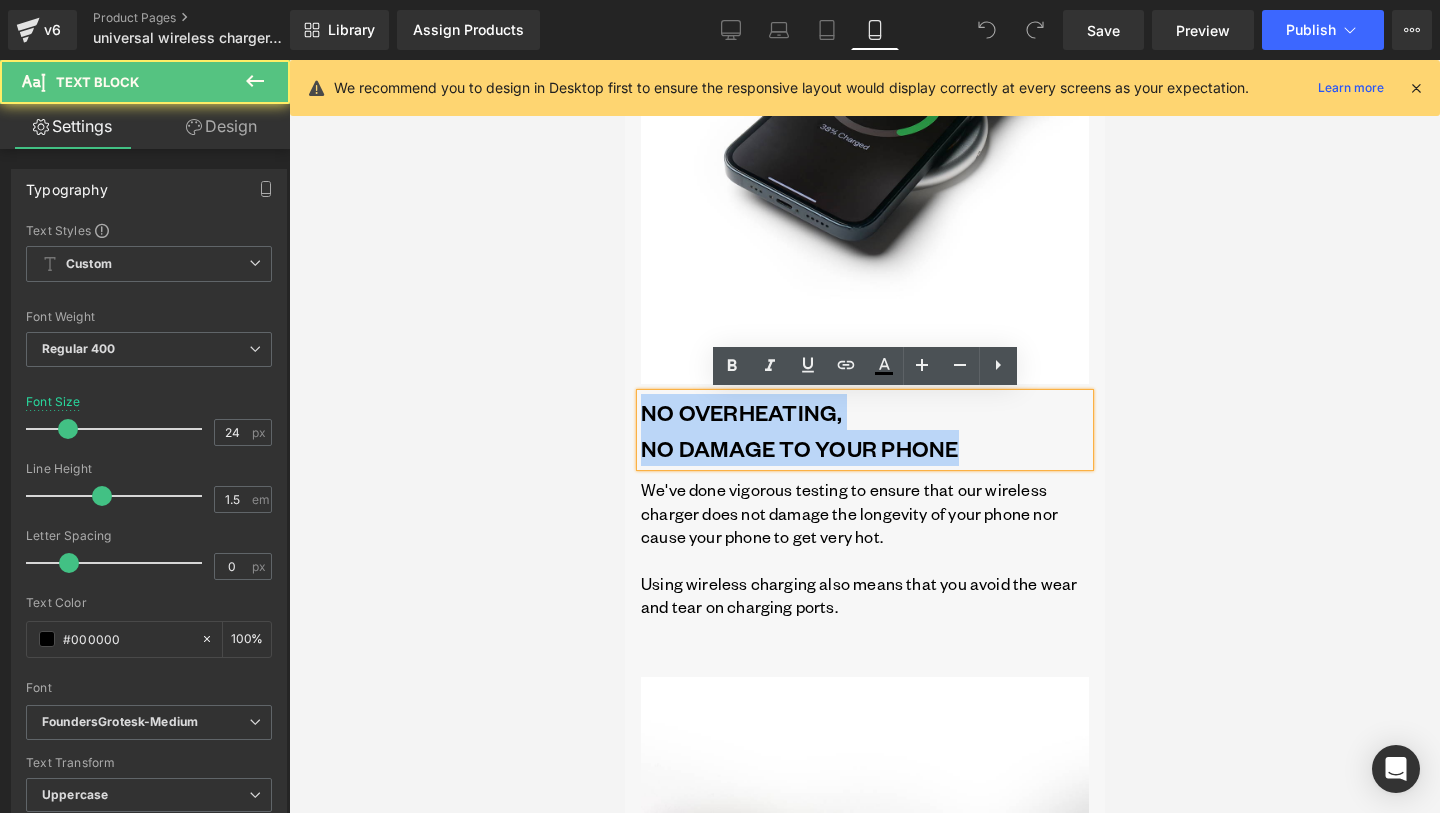 drag, startPoint x: 965, startPoint y: 450, endPoint x: 524, endPoint y: 407, distance: 443.0914 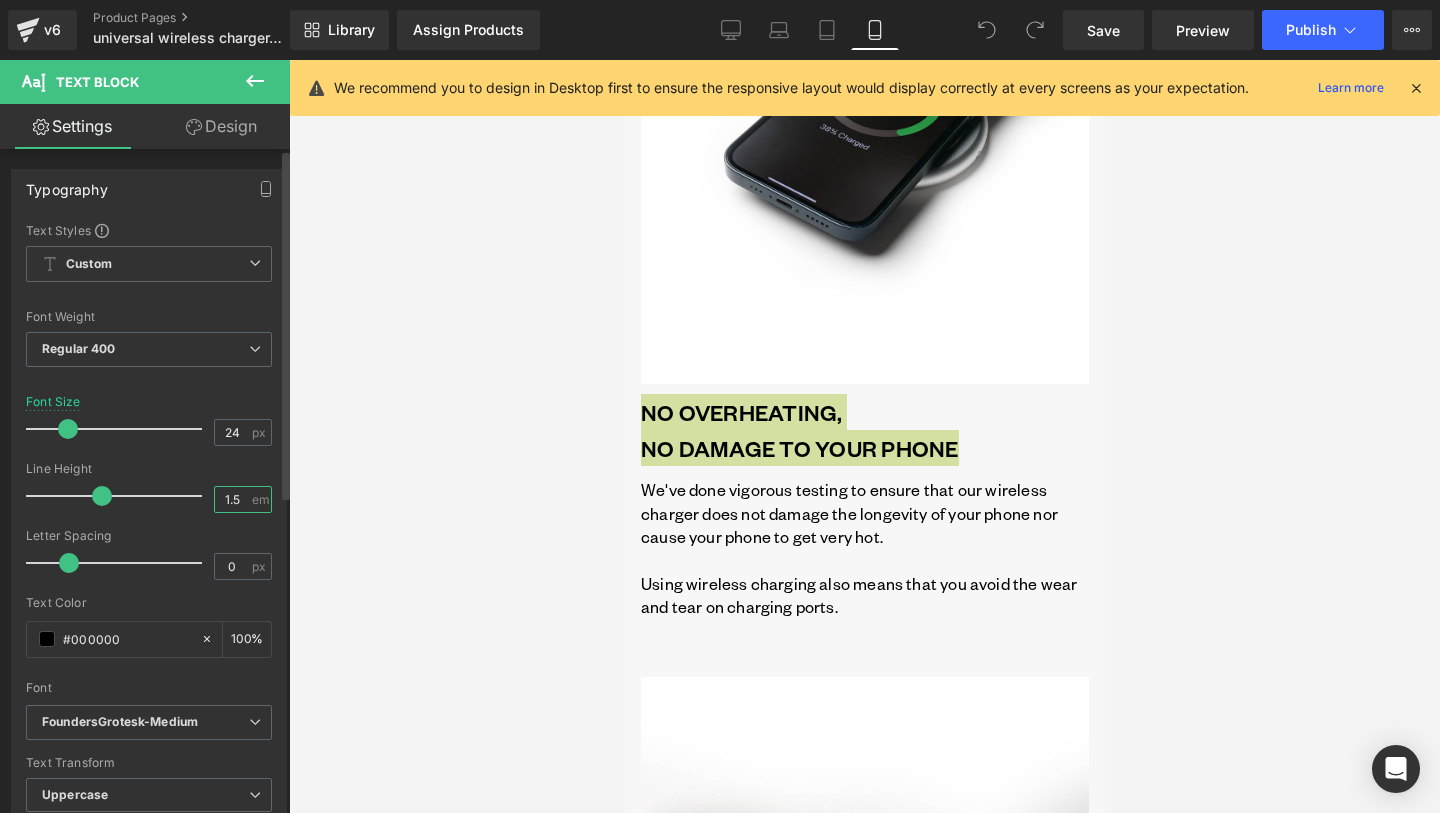 click on "1.5" at bounding box center (232, 499) 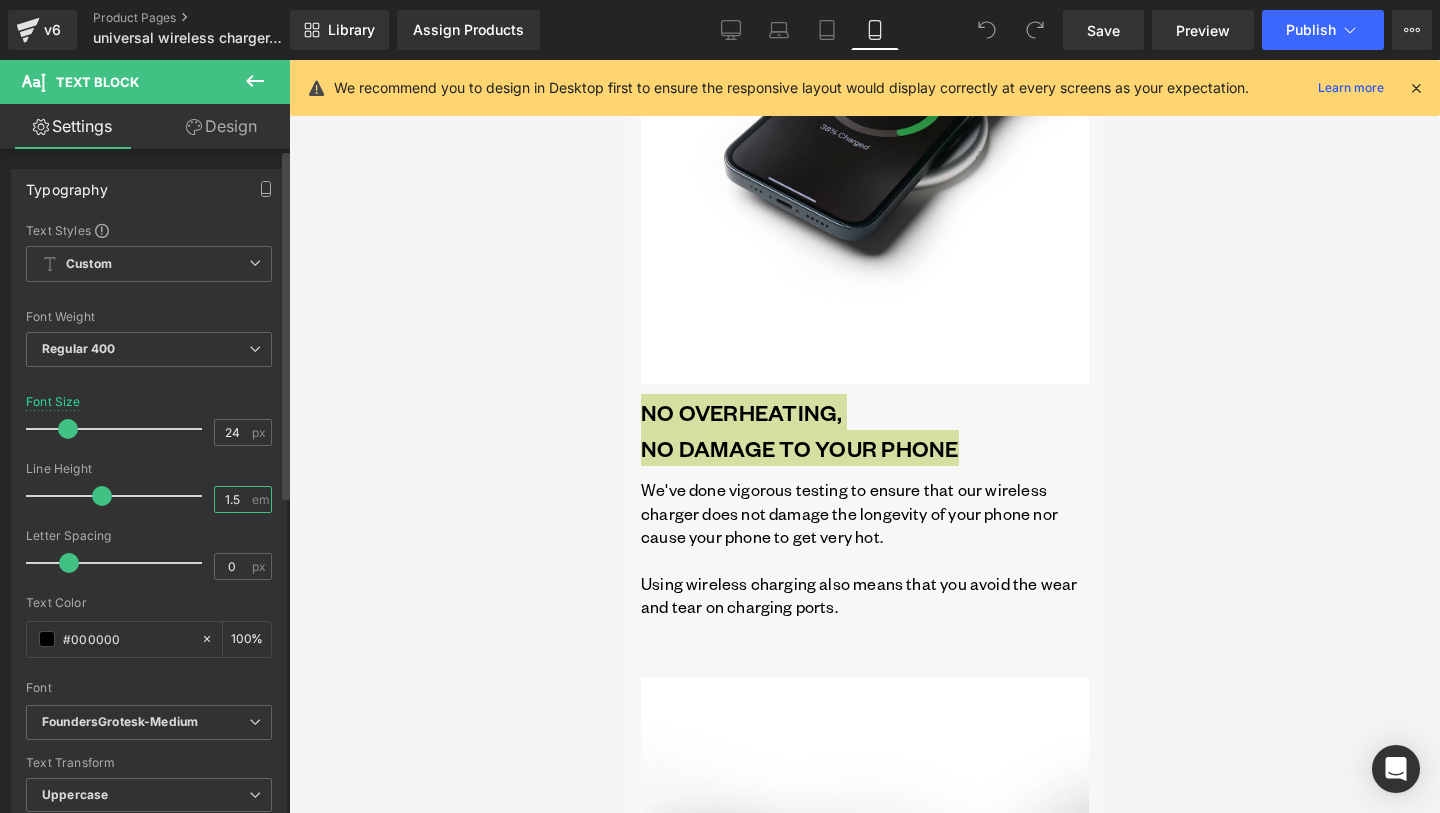click on "1.5" at bounding box center (232, 499) 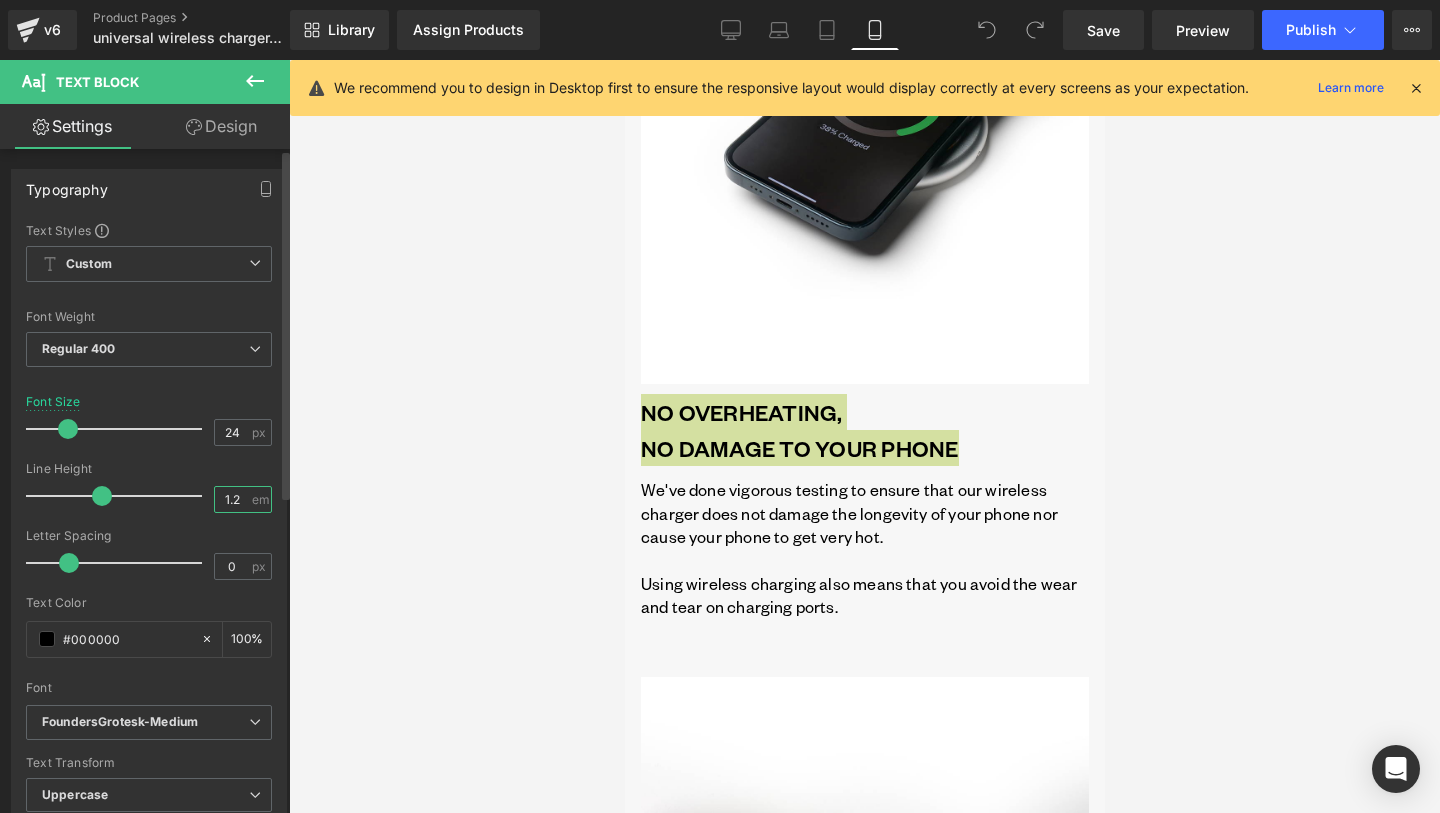 type on "1.2" 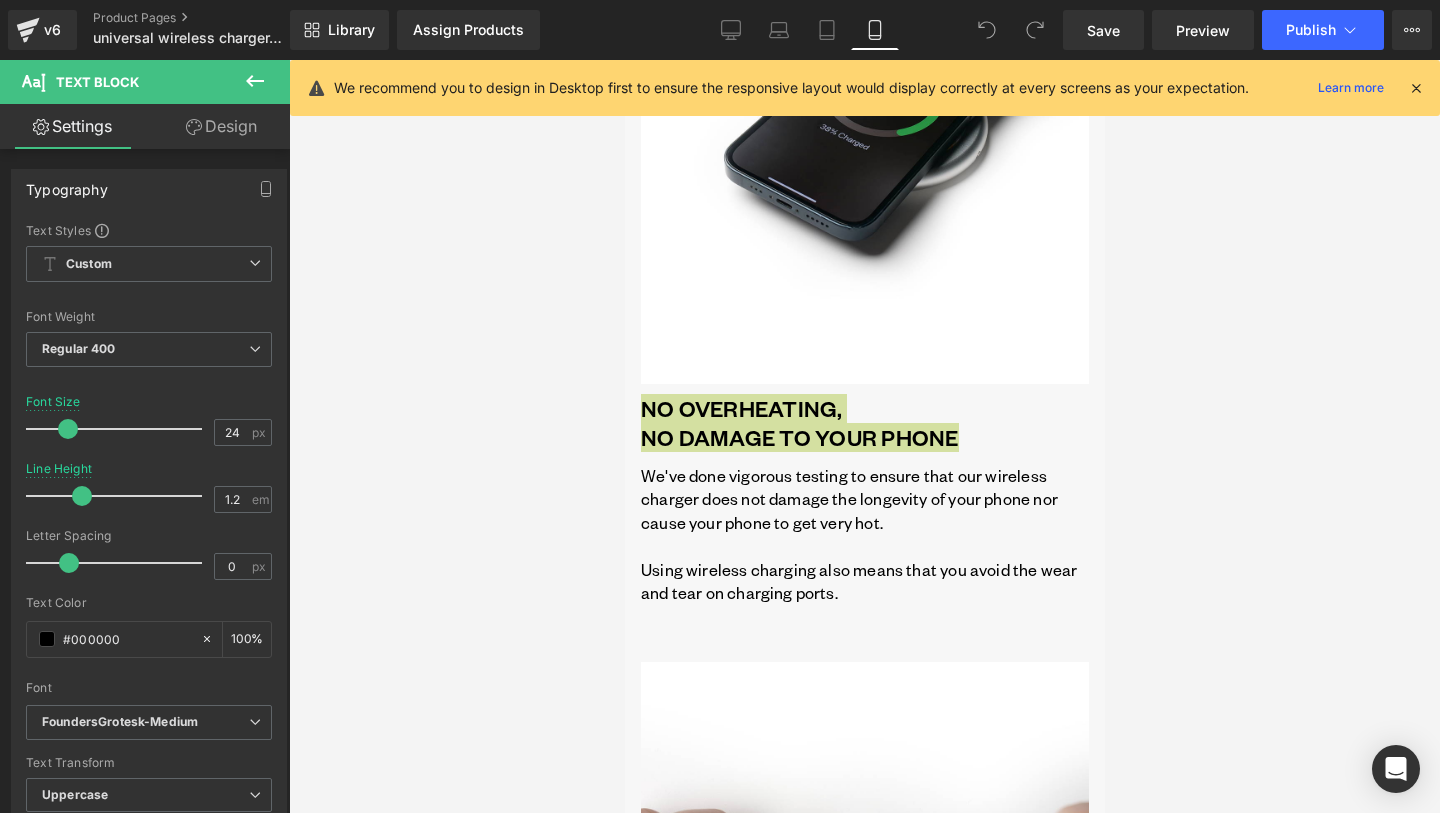 click at bounding box center [864, 436] 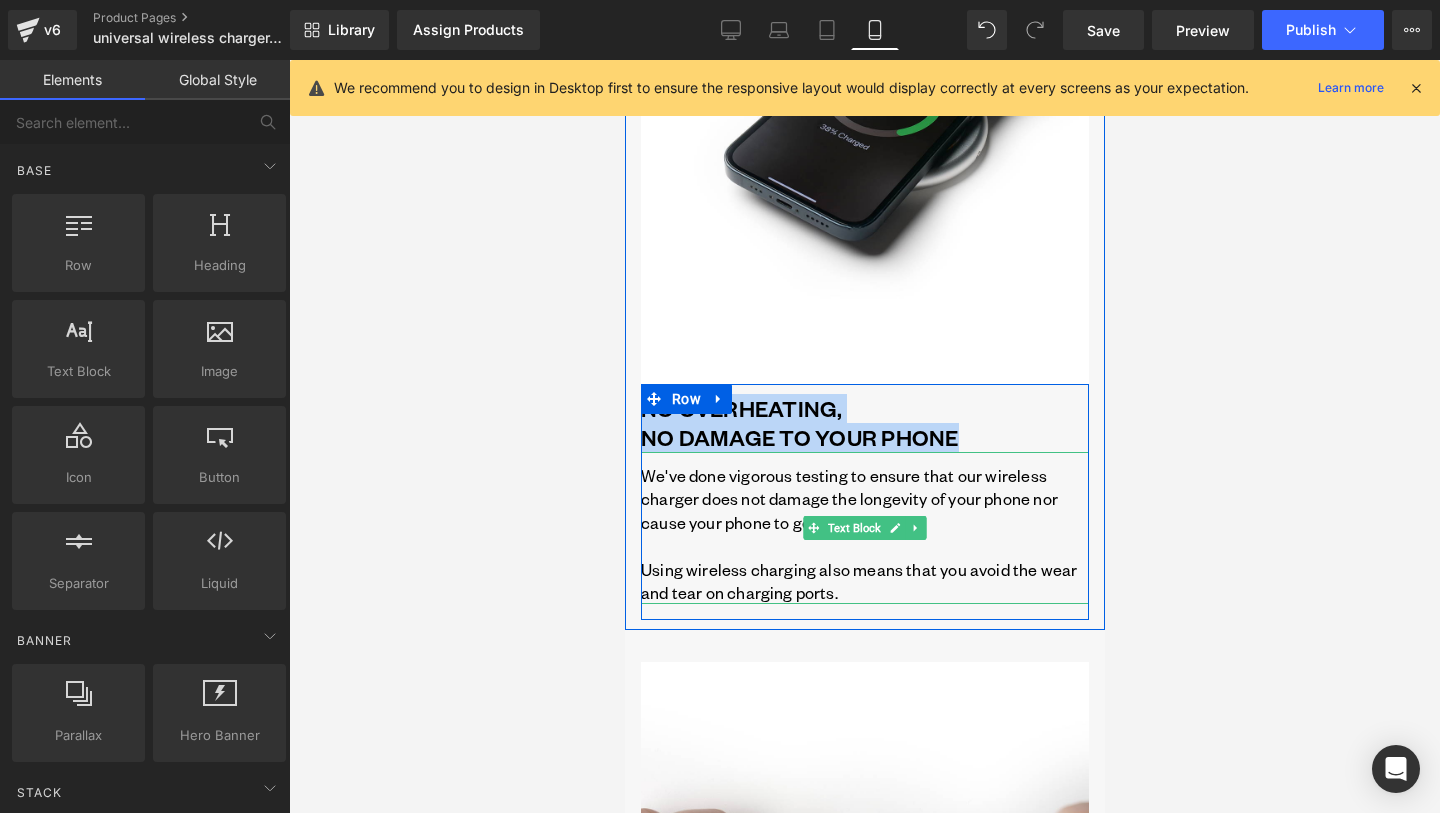 click on "Using wireless charging also means that you avoid the wear and tear on charging ports." at bounding box center (864, 581) 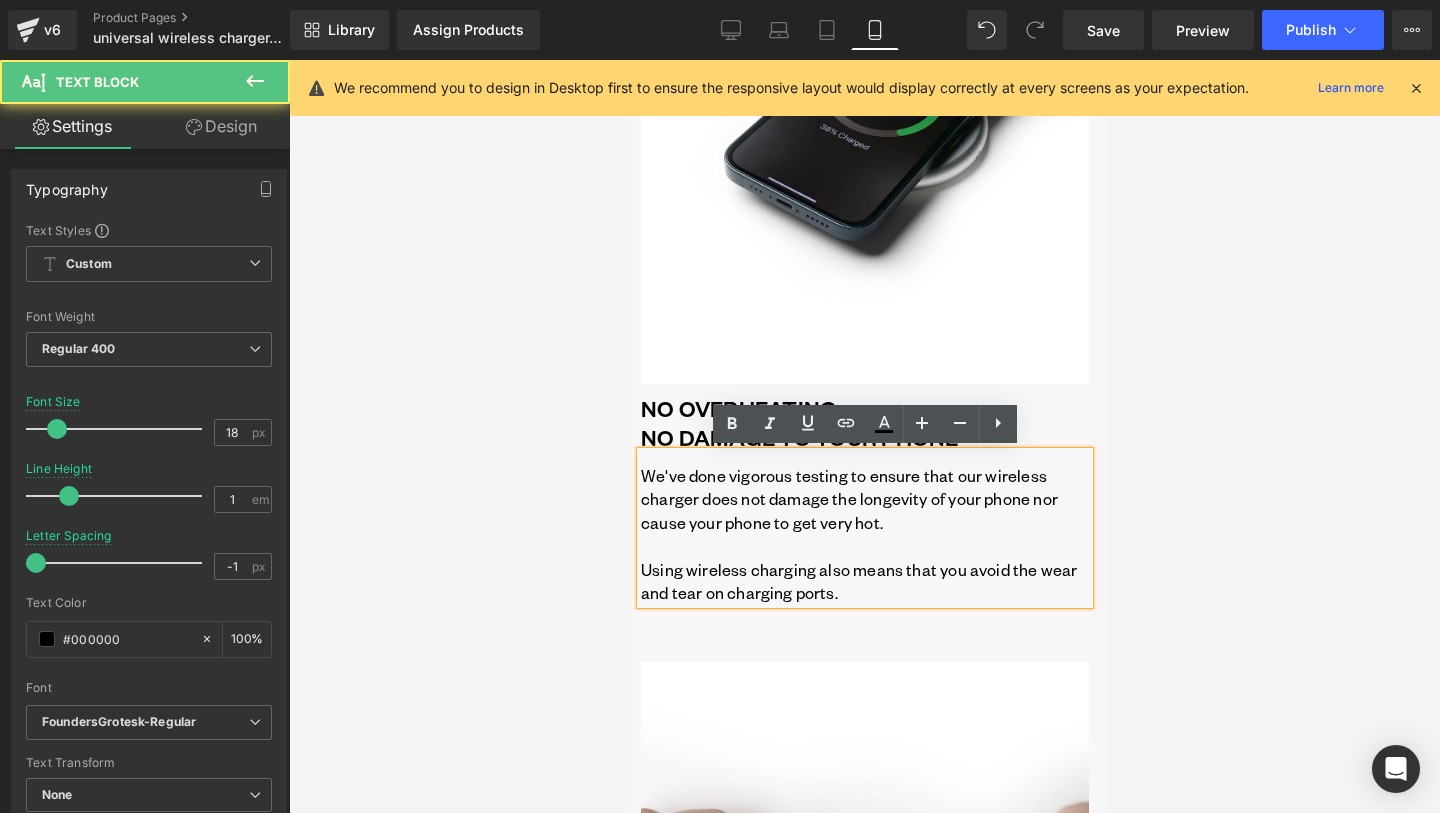 click at bounding box center (864, 436) 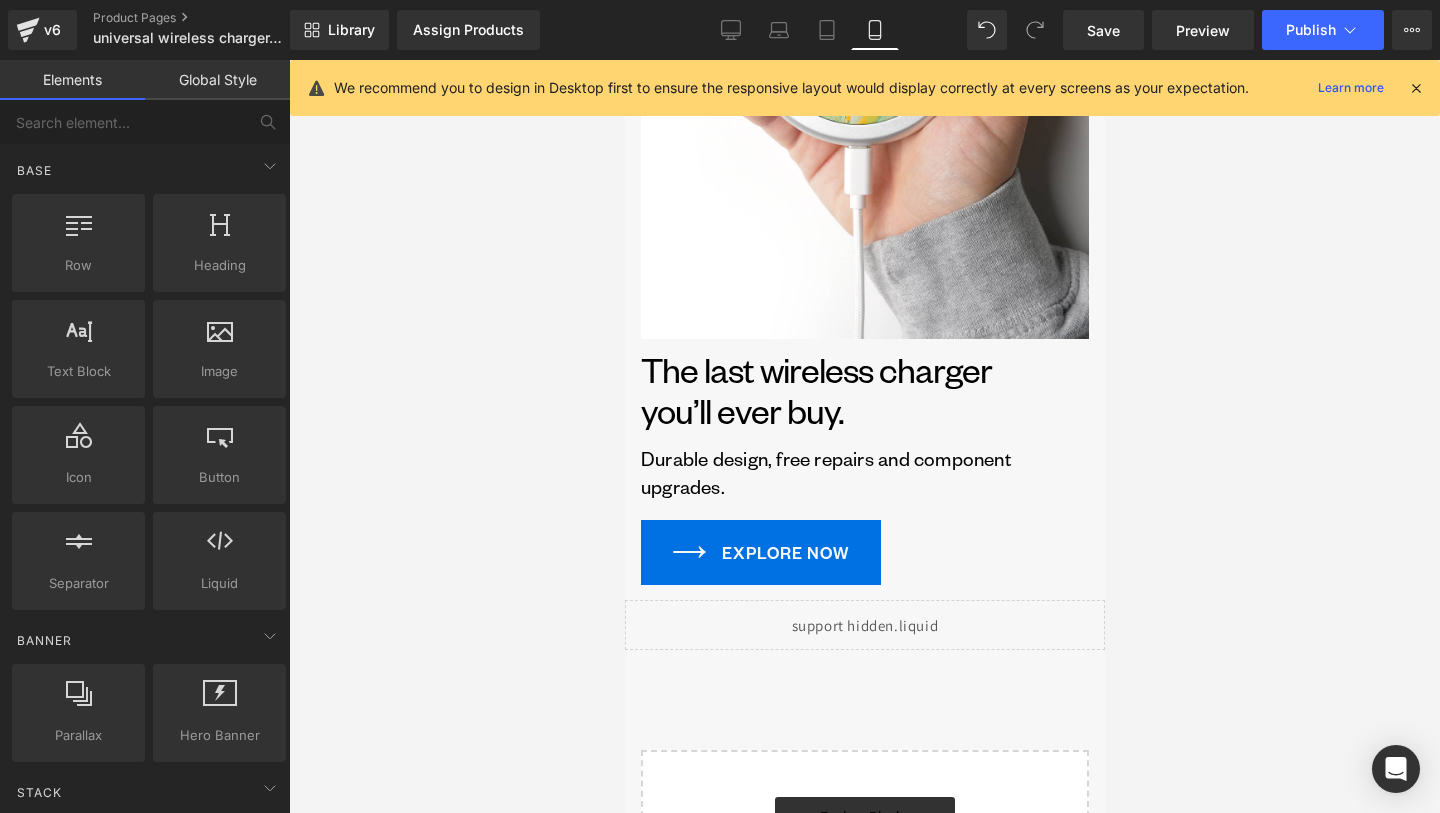 click on "EXPLORE NOW" at bounding box center (760, 553) 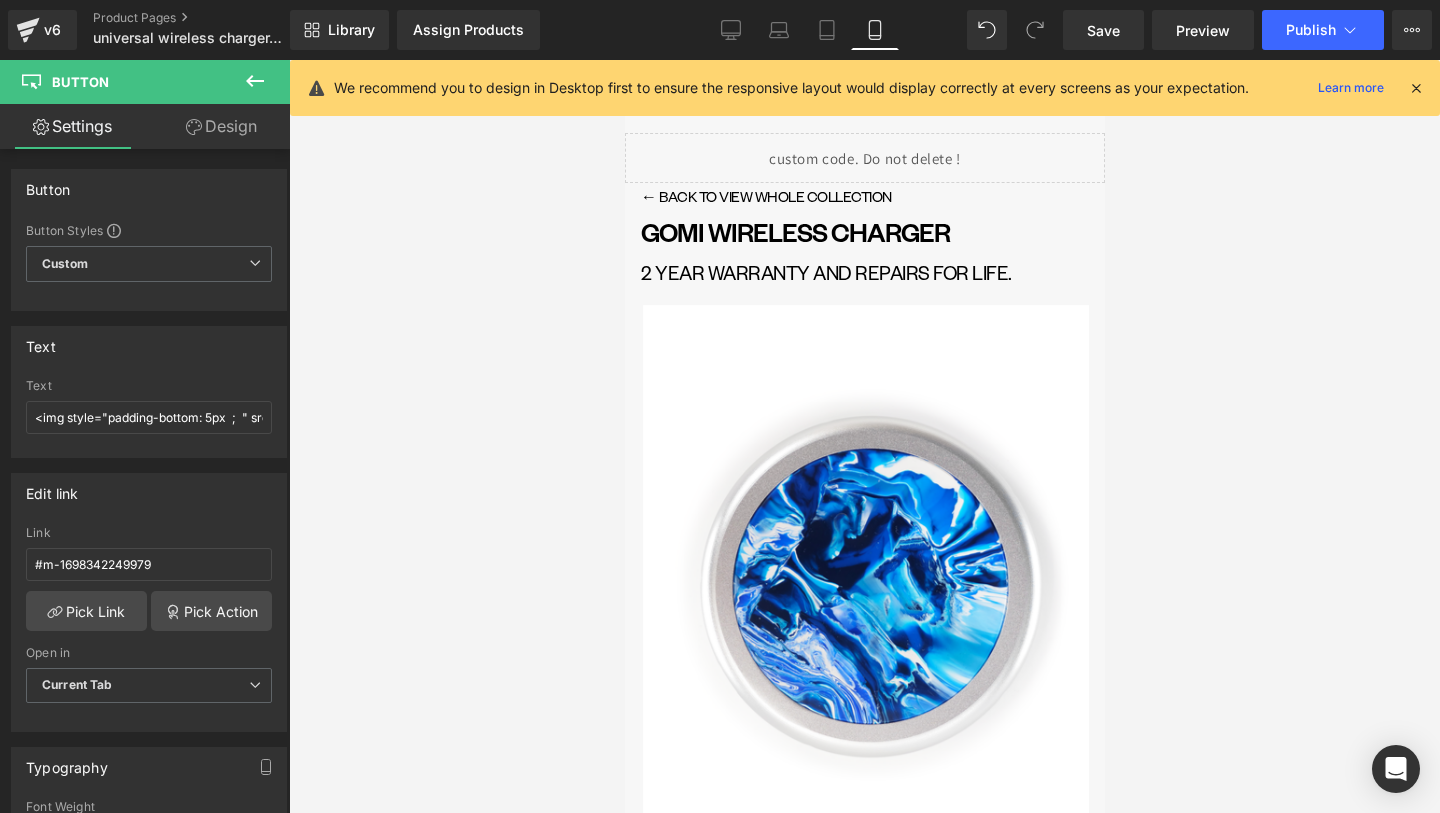 scroll, scrollTop: 0, scrollLeft: 0, axis: both 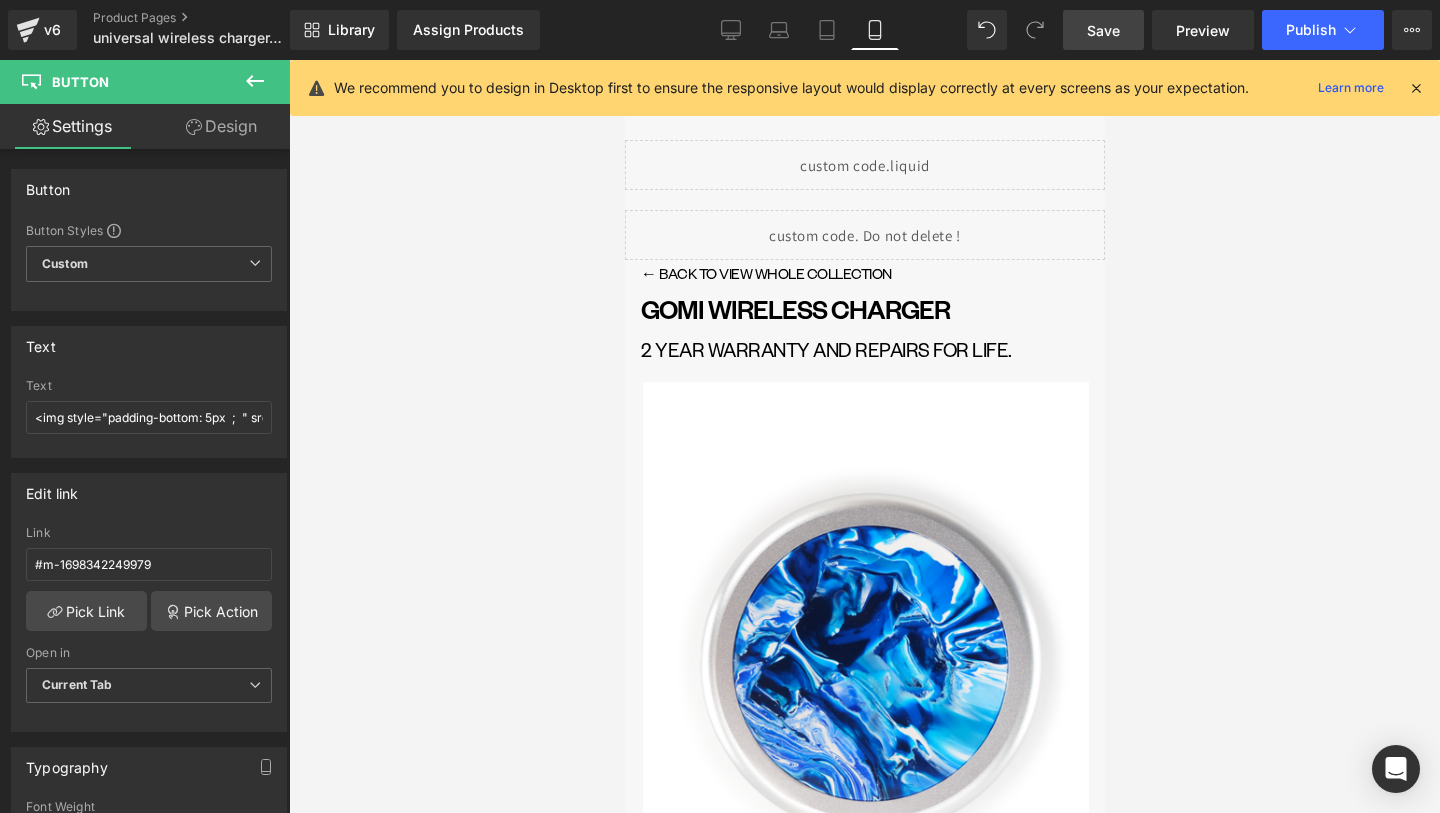 click on "Save" at bounding box center [1103, 30] 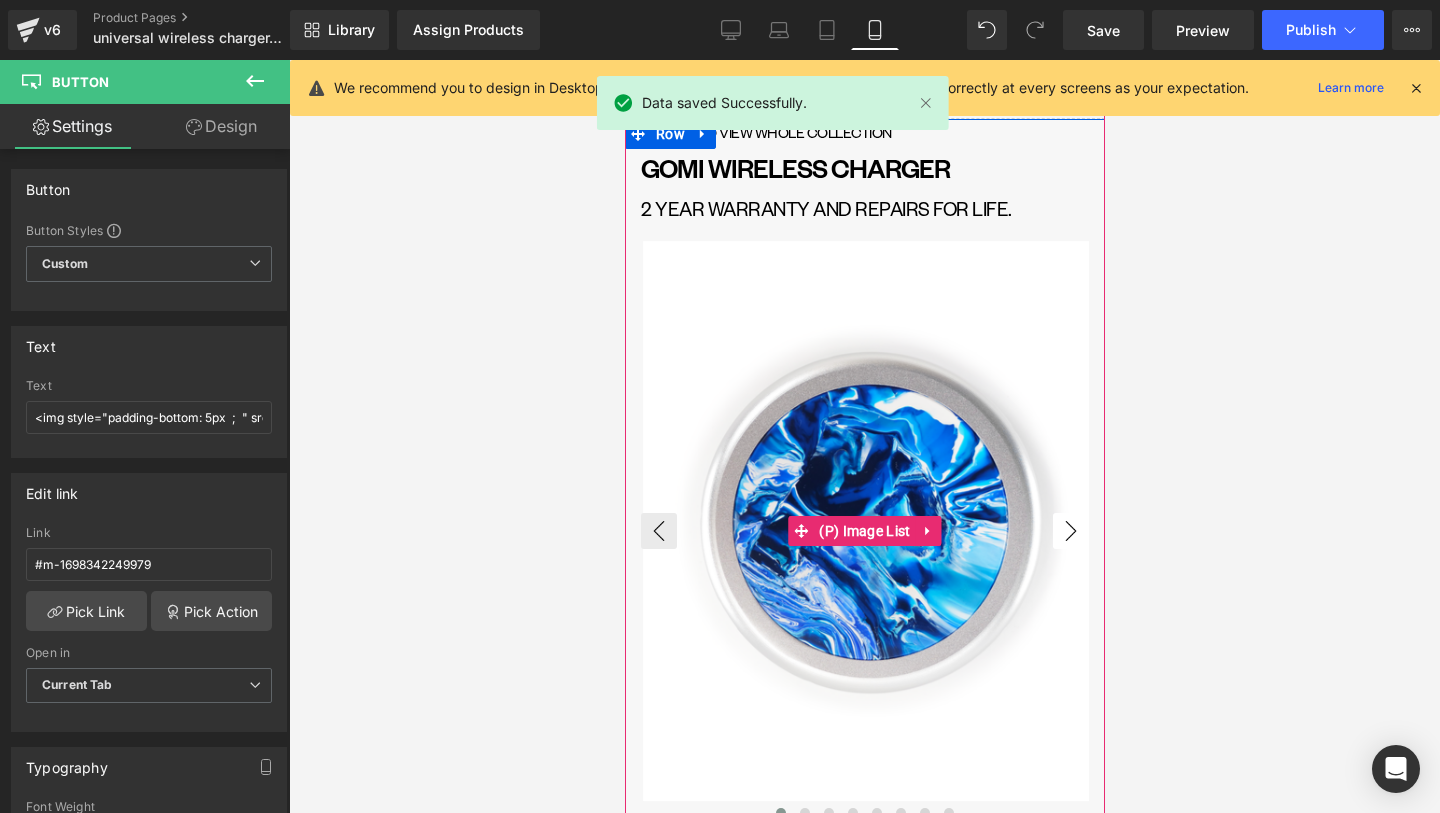 scroll, scrollTop: 0, scrollLeft: 0, axis: both 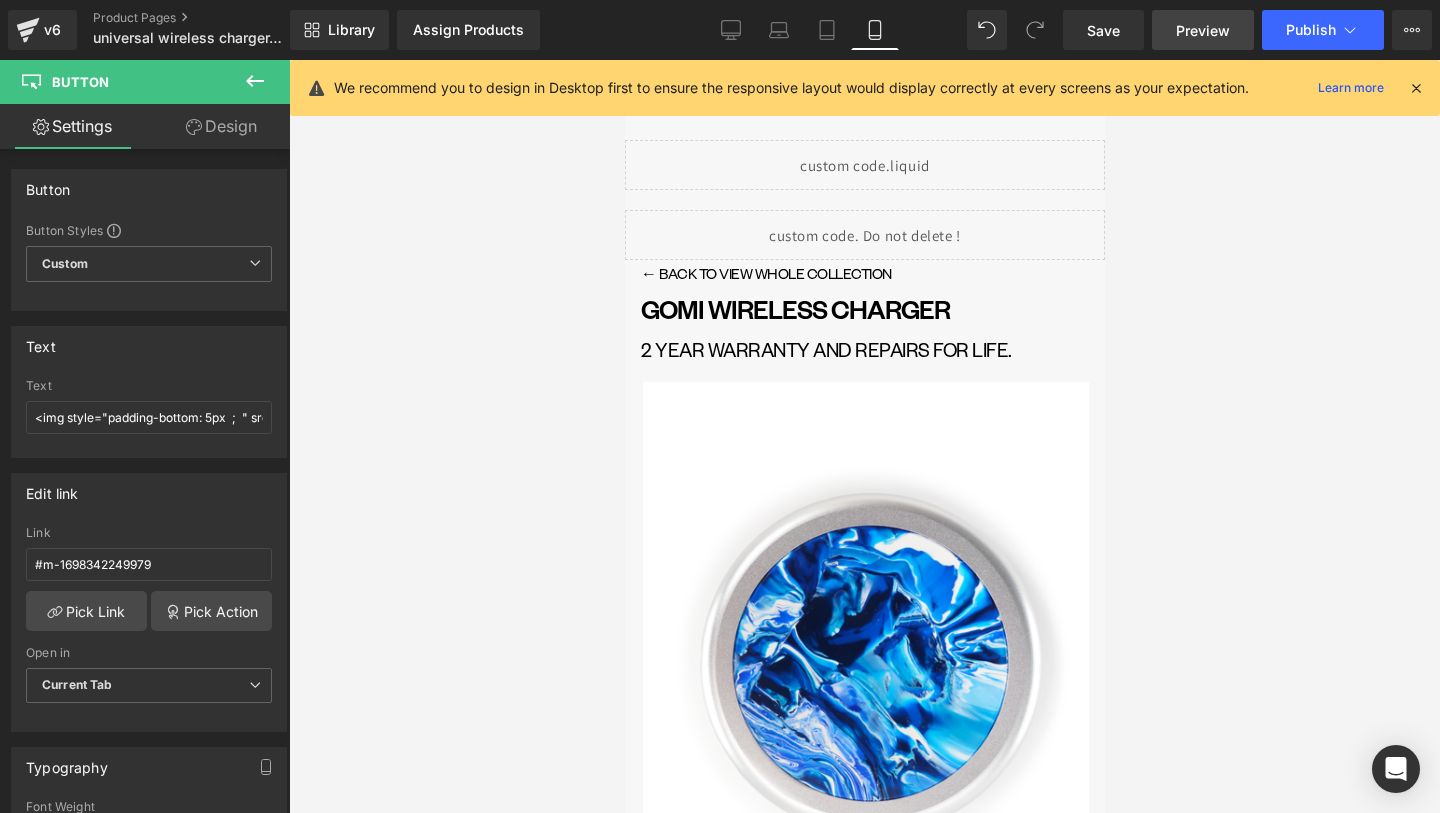 click on "Preview" at bounding box center [1203, 30] 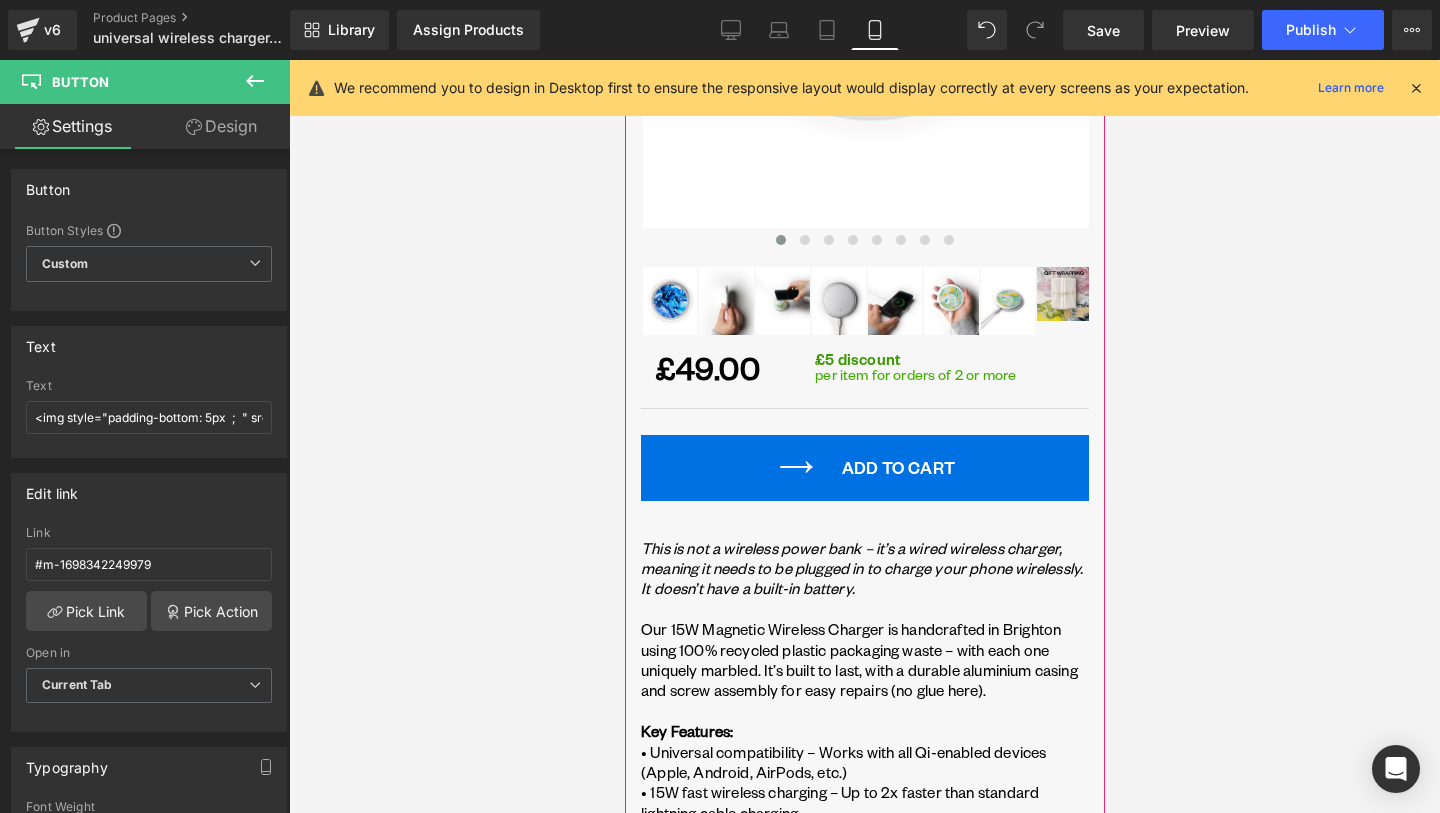 scroll, scrollTop: 816, scrollLeft: 0, axis: vertical 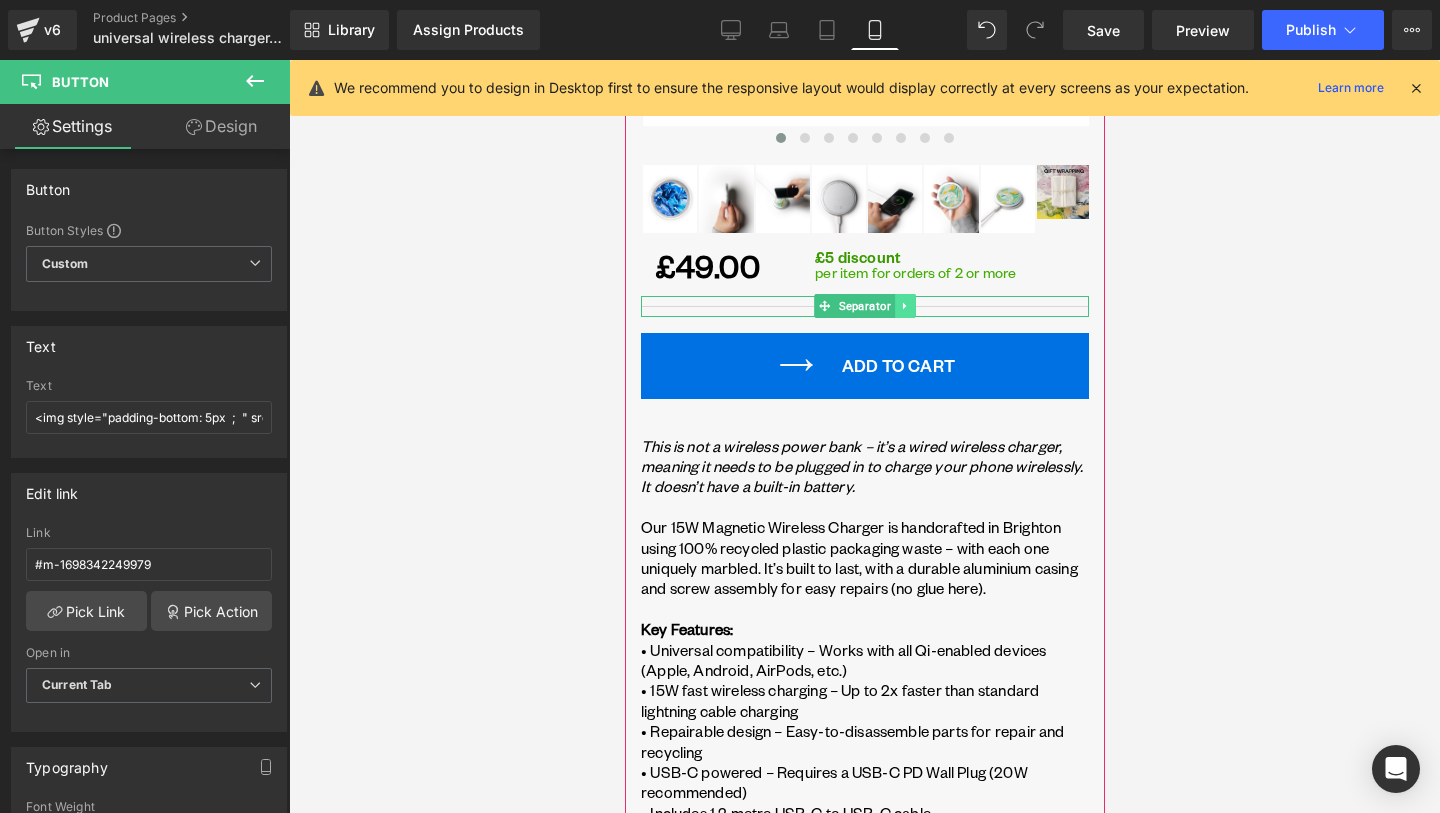 click 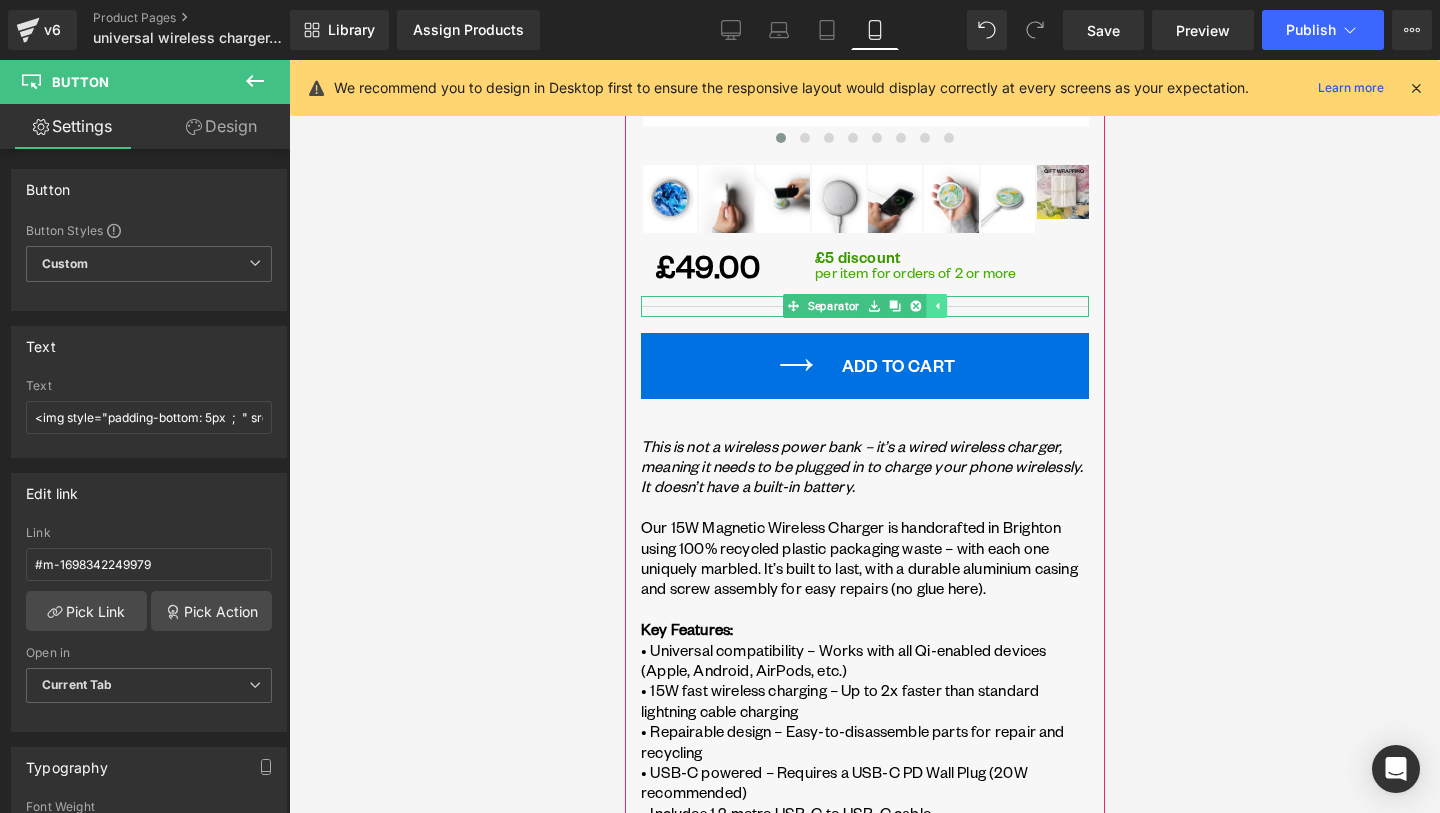 click 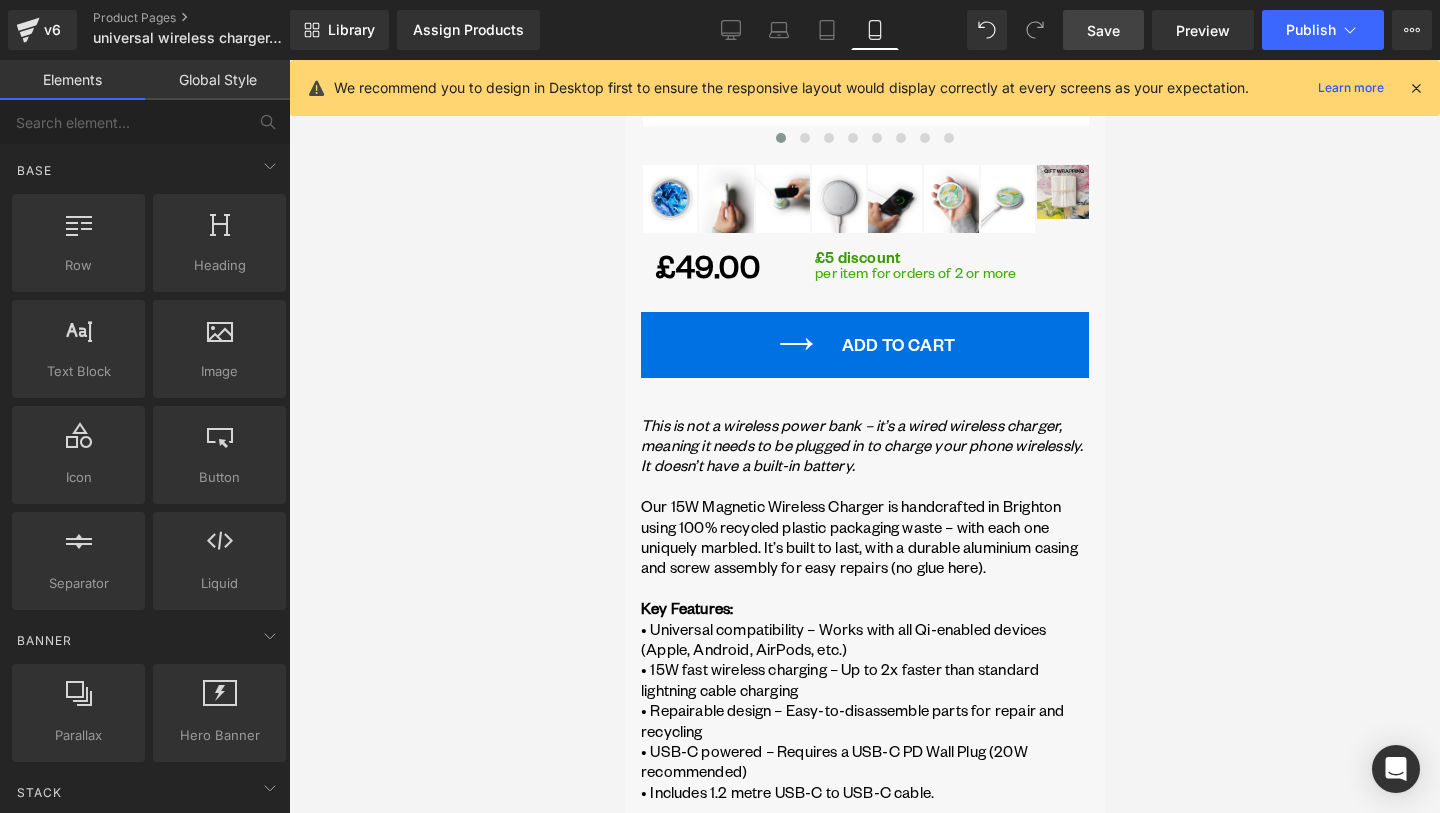 click on "Save" at bounding box center [1103, 30] 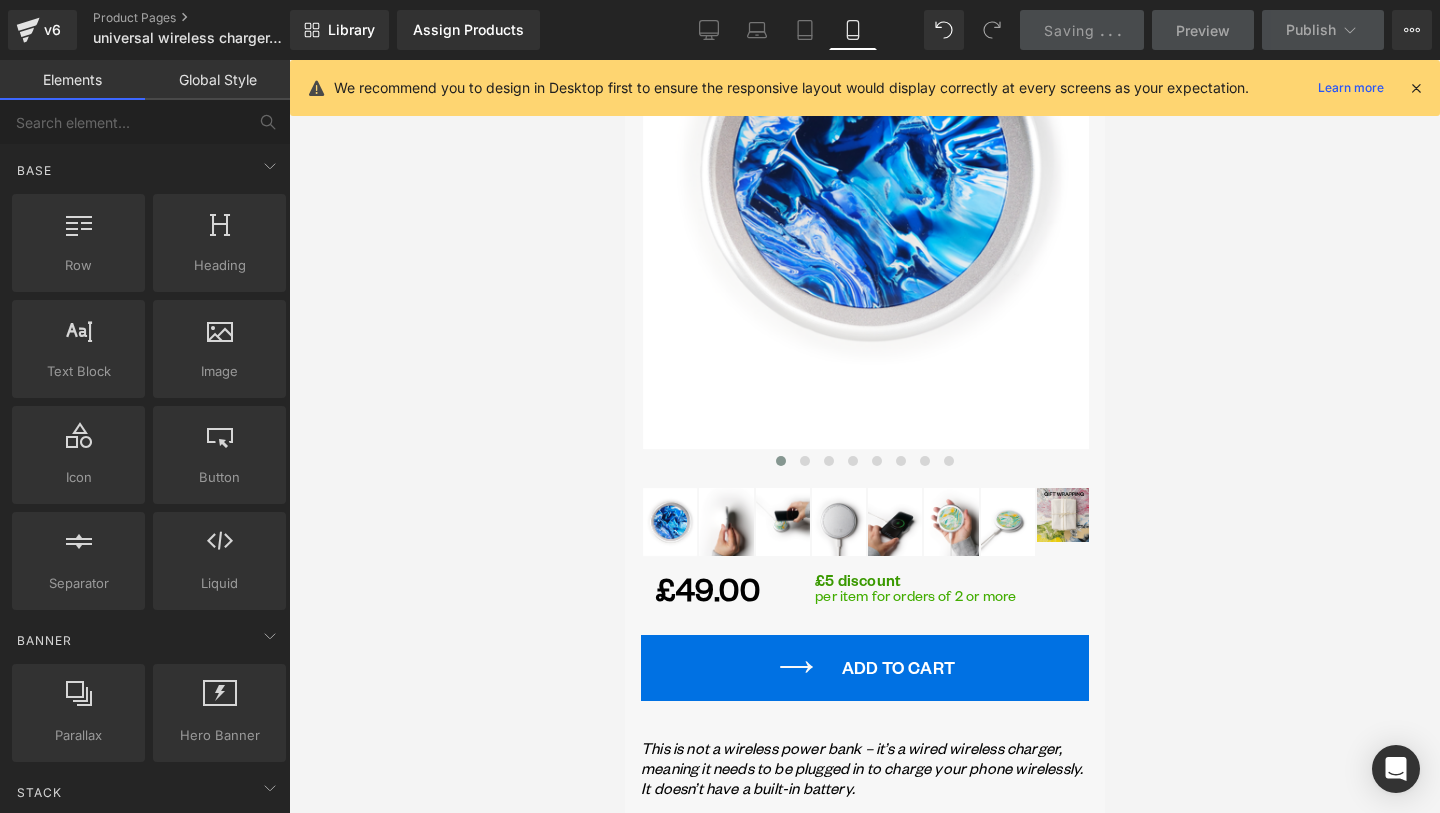 scroll, scrollTop: 492, scrollLeft: 0, axis: vertical 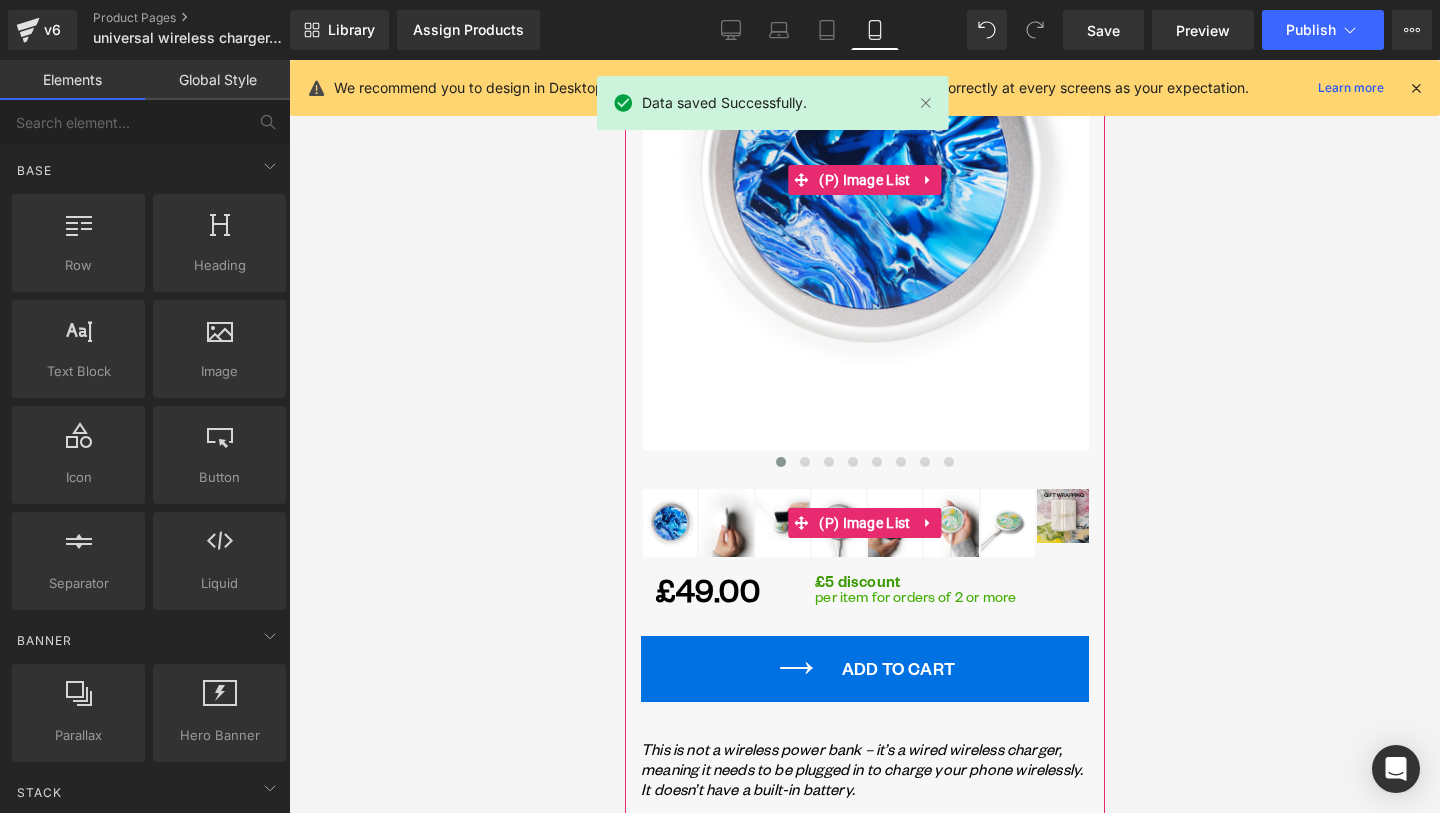 click at bounding box center [725, 523] 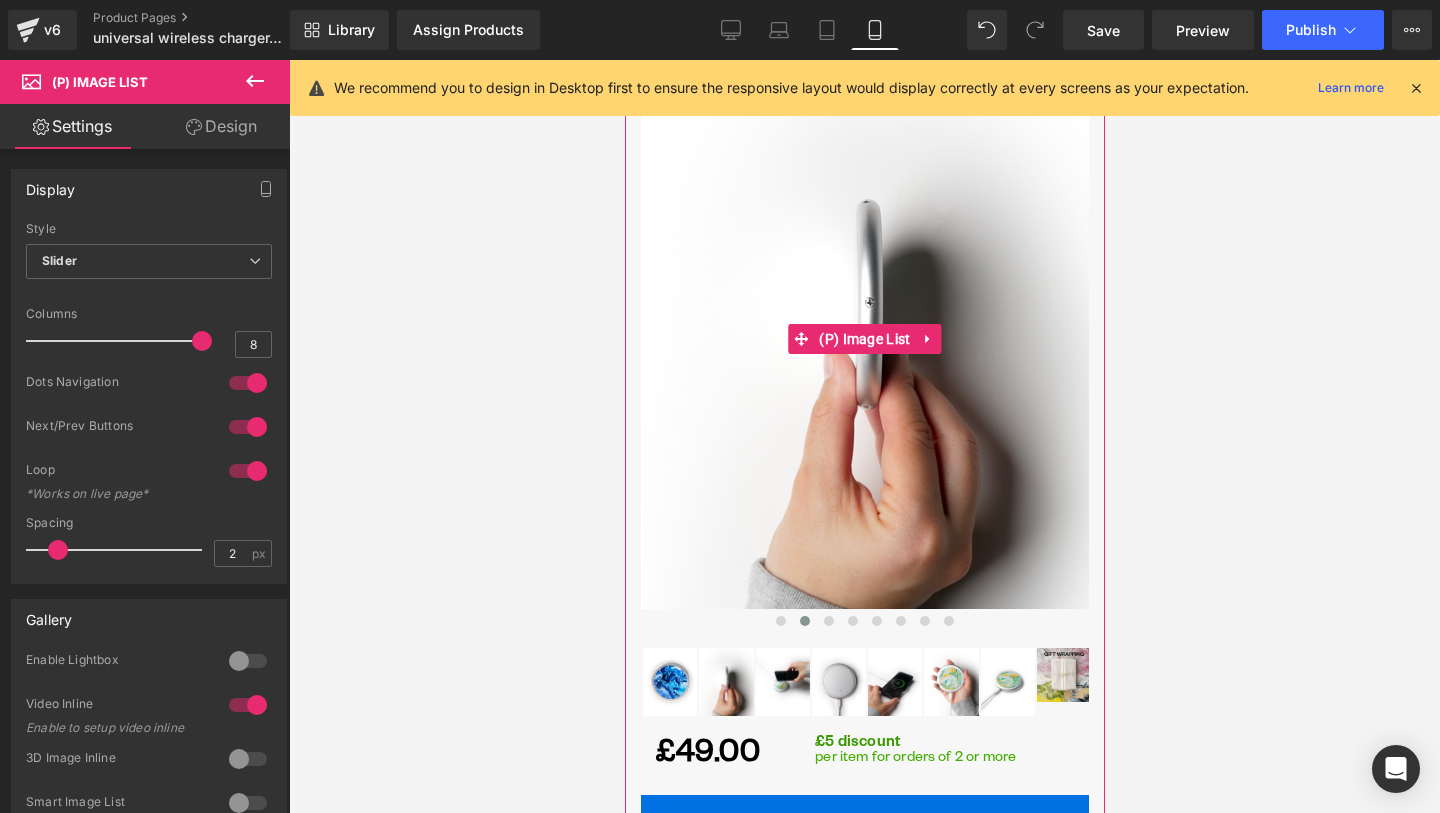 scroll, scrollTop: 359, scrollLeft: 0, axis: vertical 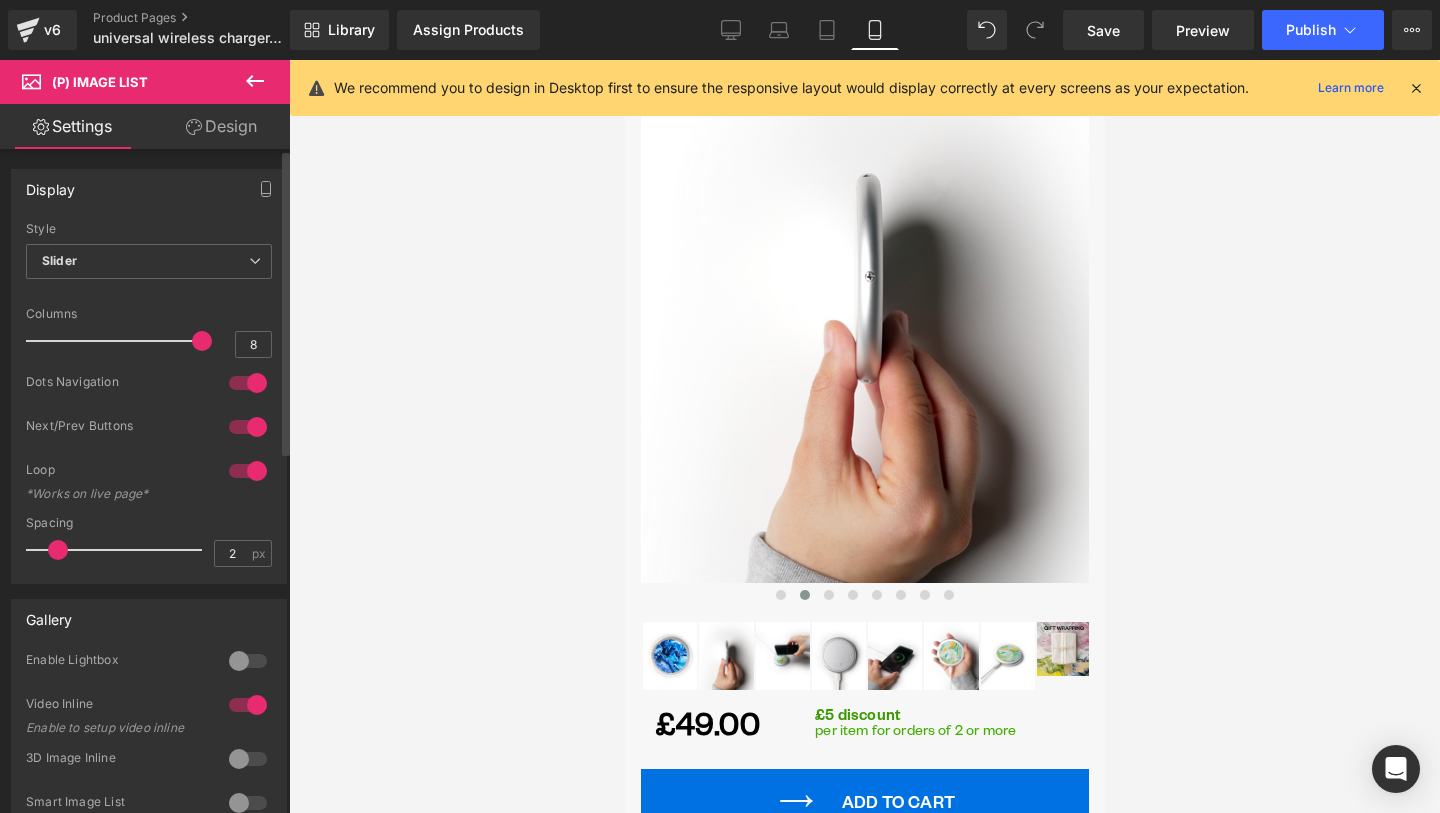 click at bounding box center [248, 383] 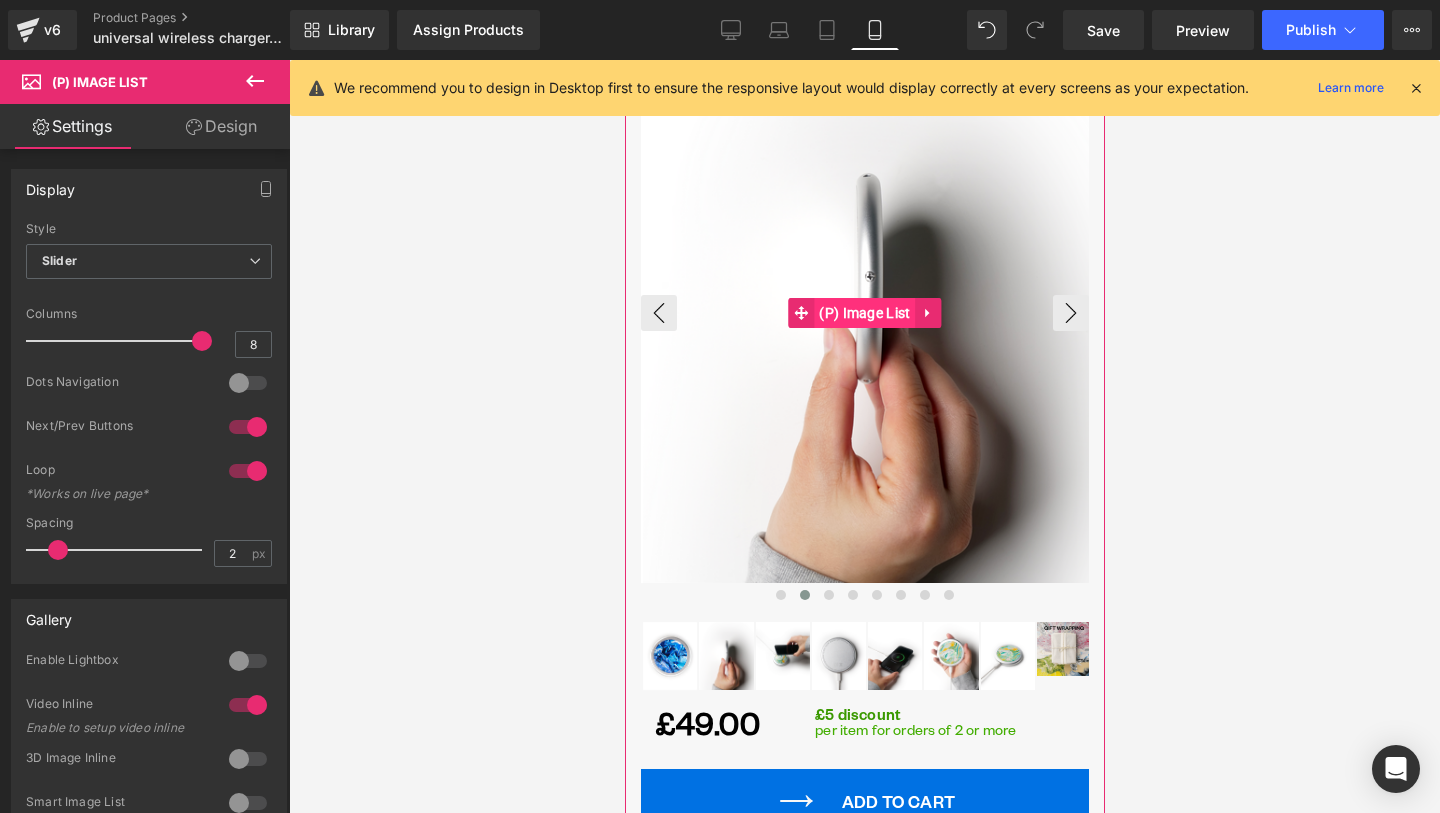 click on "(P) Image List" at bounding box center (863, 313) 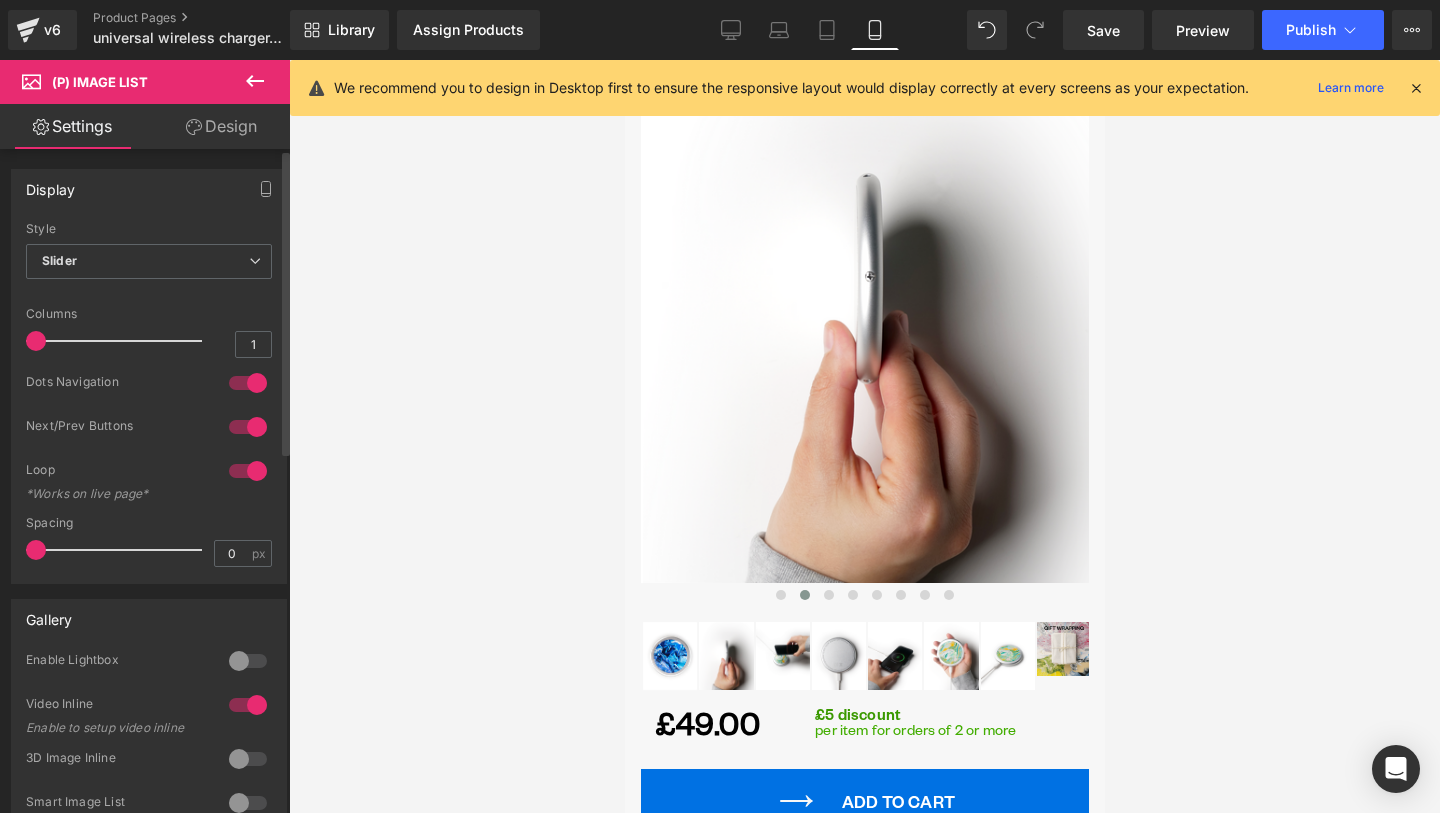 click at bounding box center (248, 383) 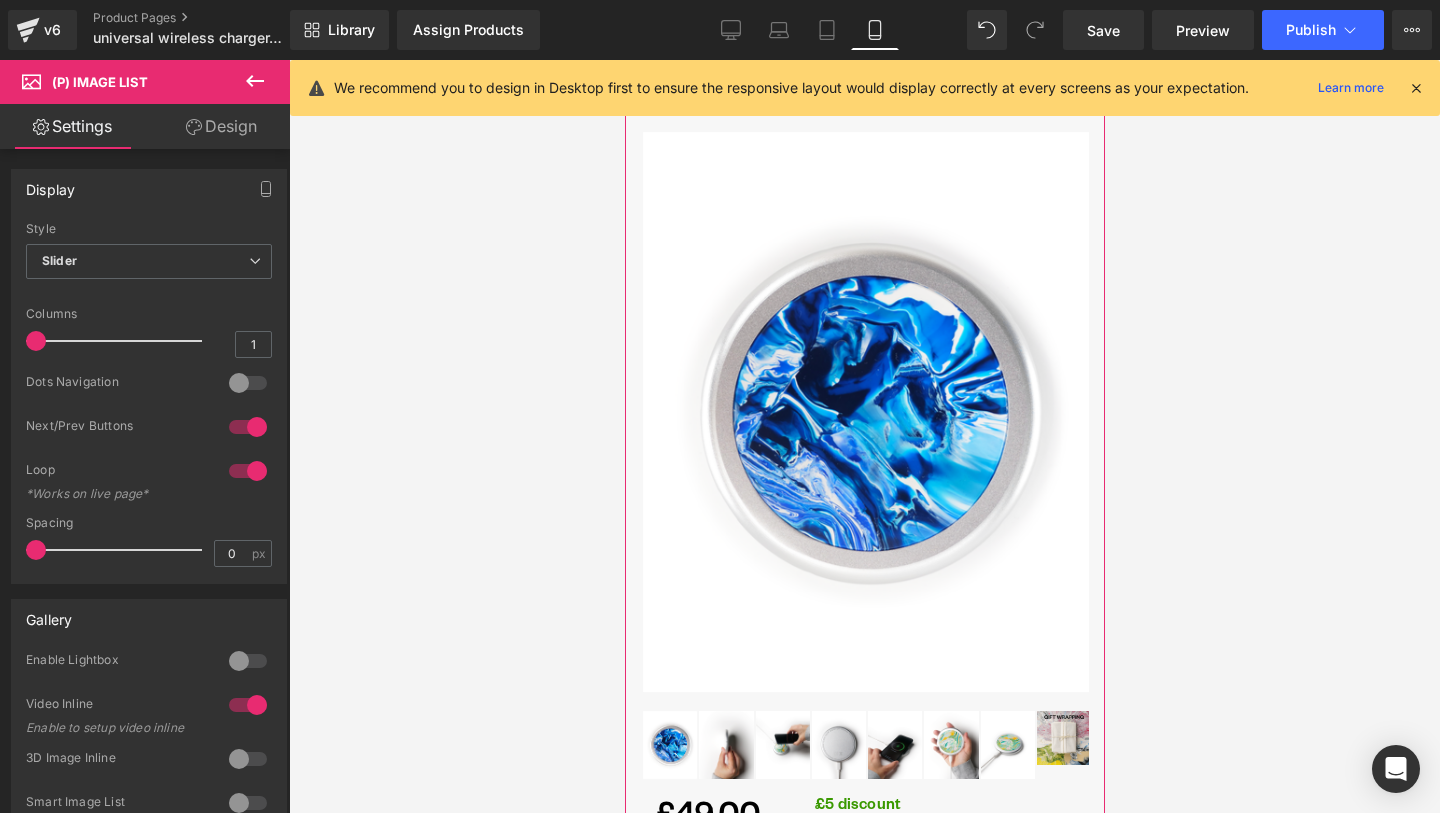 scroll, scrollTop: 419, scrollLeft: 0, axis: vertical 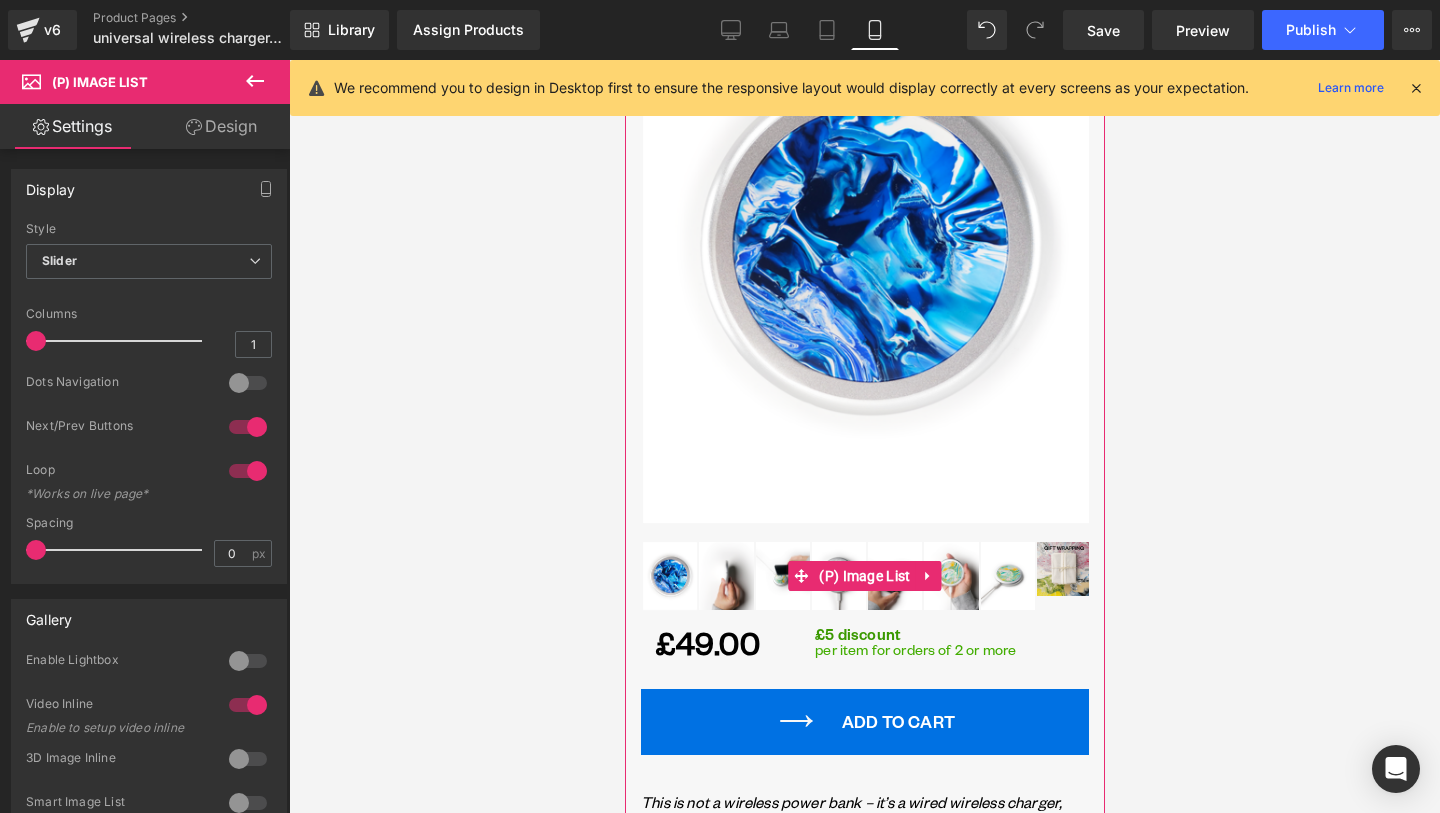 click at bounding box center [725, 576] 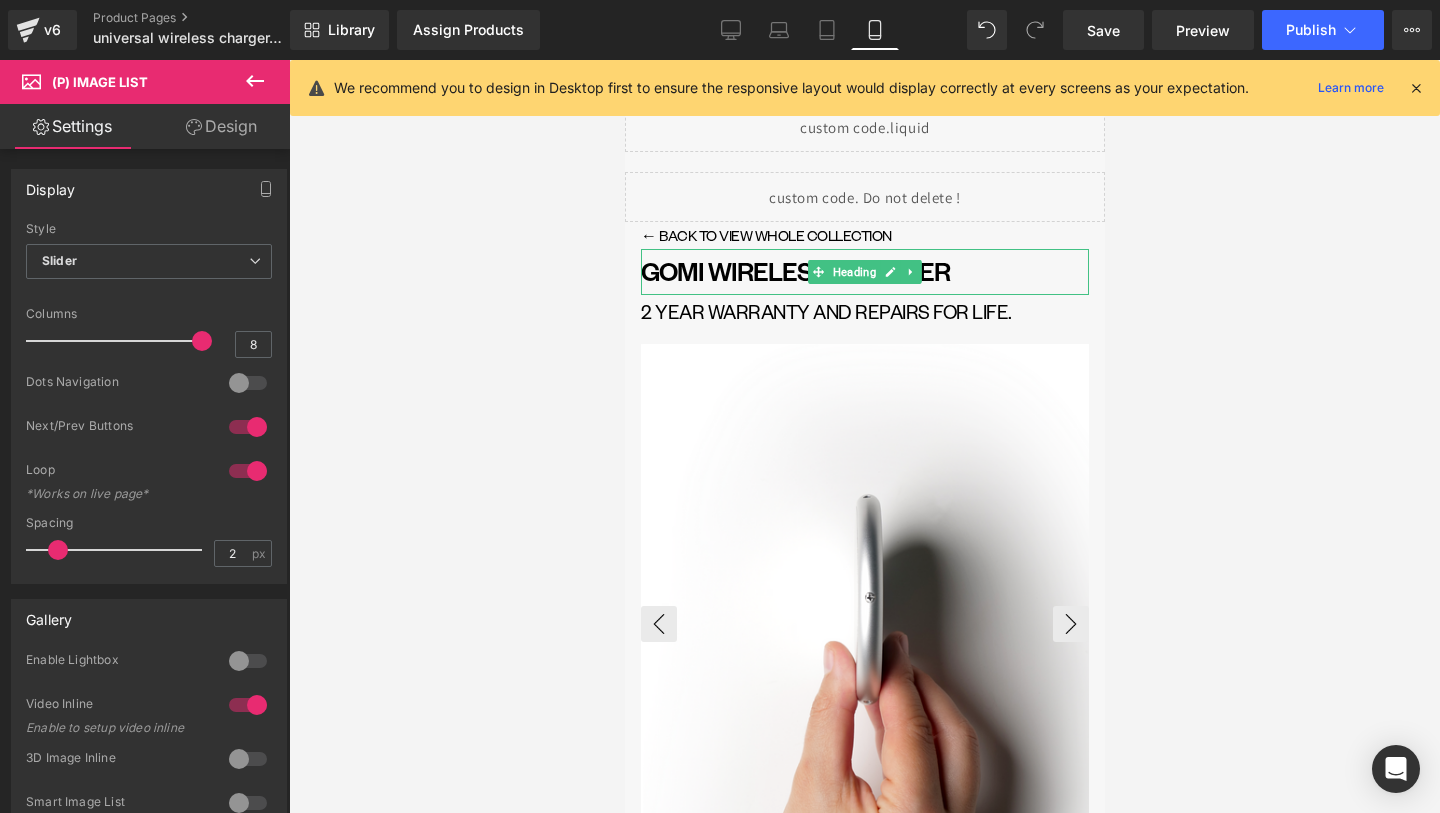scroll, scrollTop: 0, scrollLeft: 0, axis: both 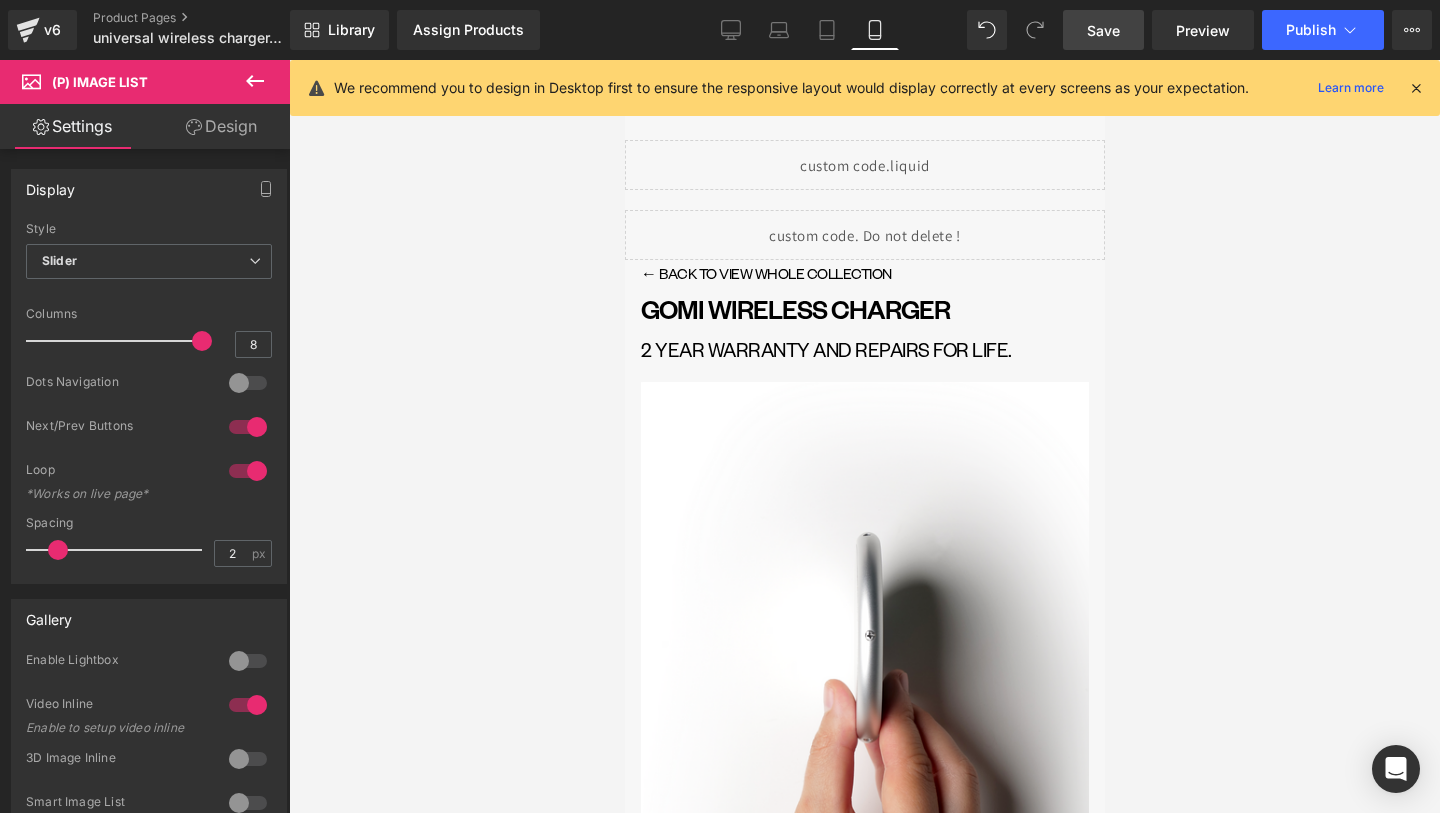 click on "Save" at bounding box center [1103, 30] 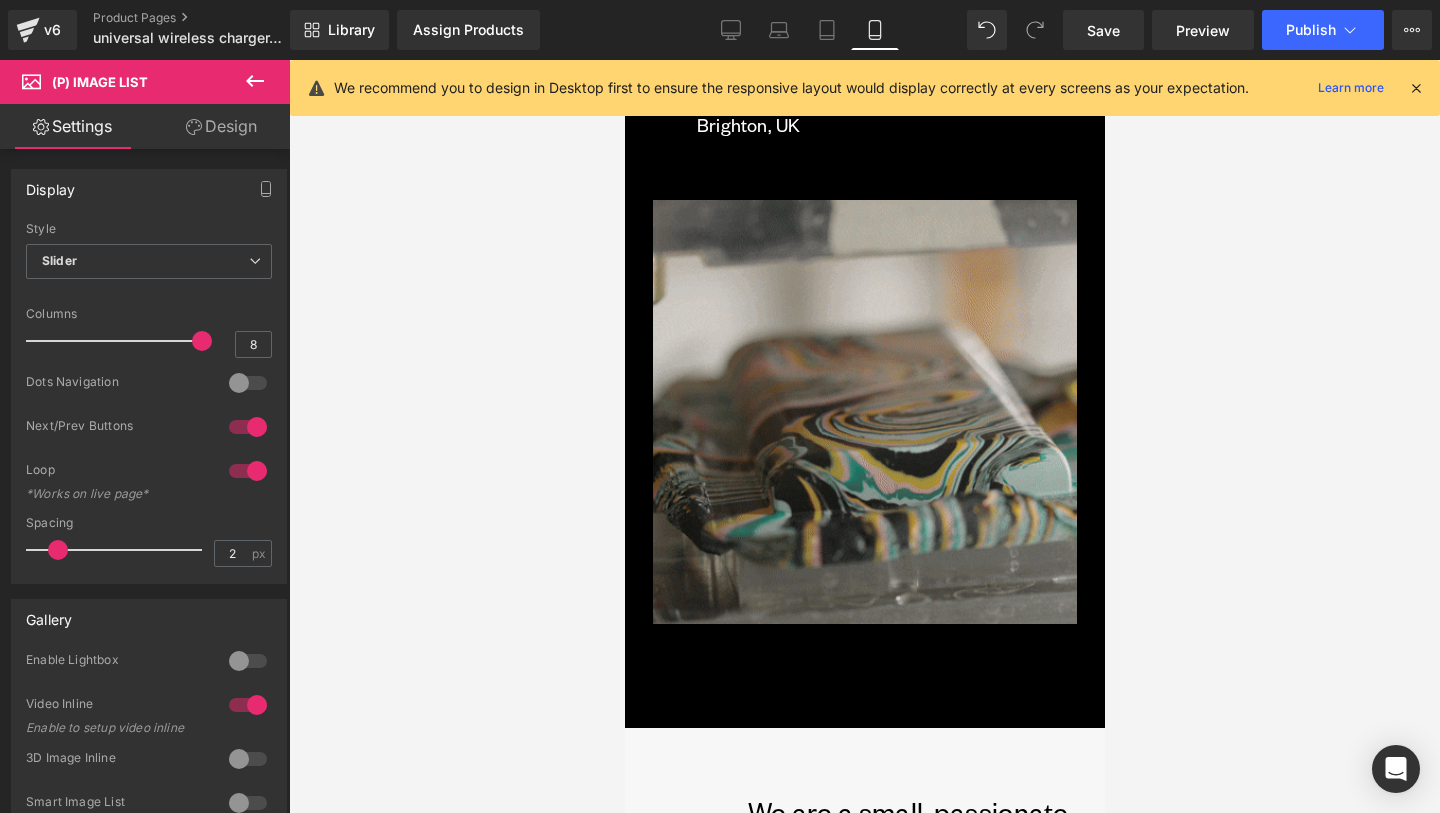 scroll, scrollTop: 2010, scrollLeft: 0, axis: vertical 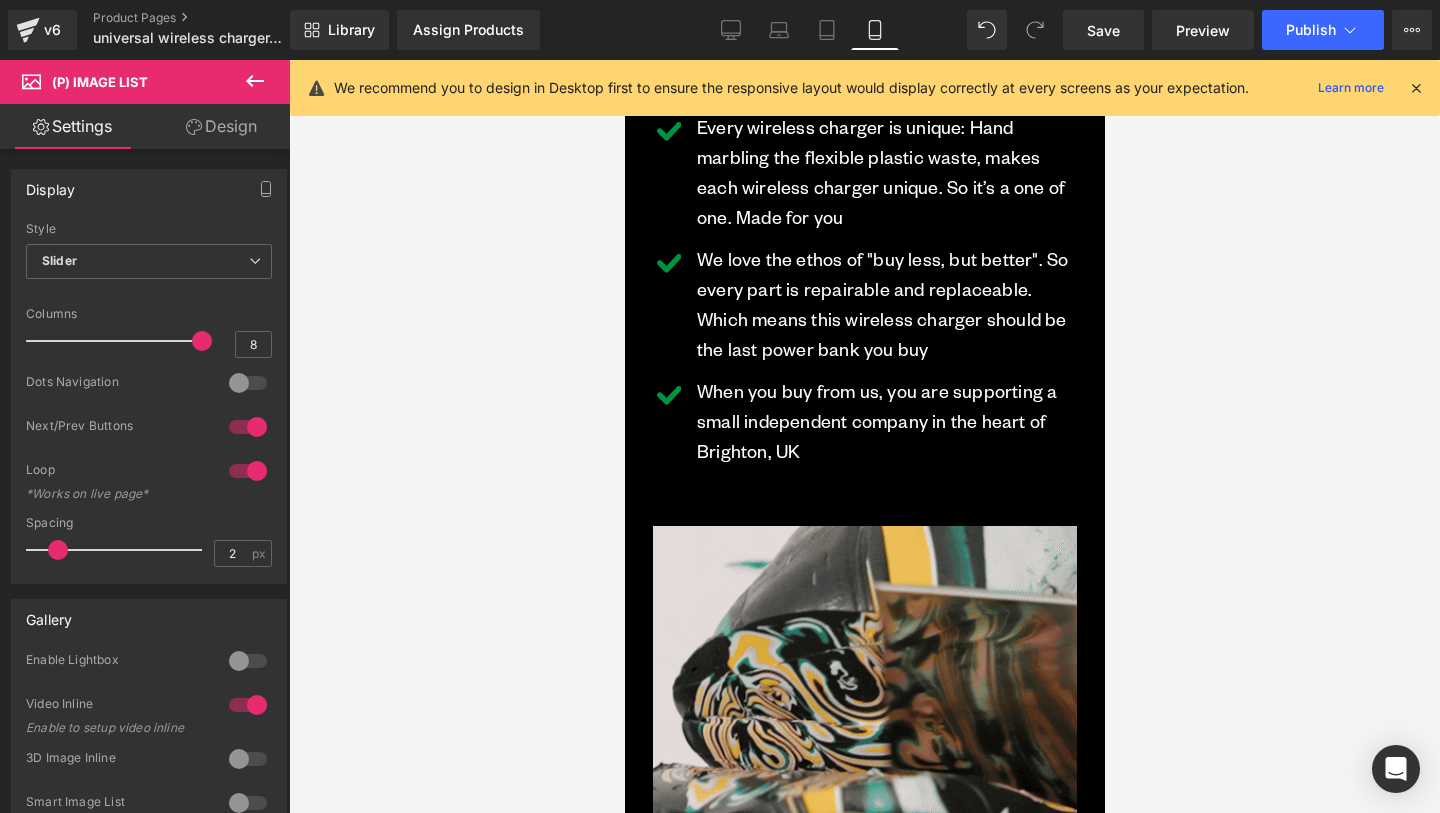 click on "Library Assign Products  Product Preview
No product match your search.  Please try another keyword  Manage assigned products Mobile Desktop Laptop Tablet Mobile Save Preview Publish Scheduled View Live Page View with current Template Save Template to Library Schedule Publish Publish Settings Shortcuts We recommend you to design in Desktop first to ensure the responsive layout would display correctly at every screens as your expectation. Learn more  Your page can’t be published   You've reached the maximum number of published pages on your plan  (74/999999).  You need to upgrade your plan or unpublish all your pages to get 1 publish slot.   Unpublish pages   Upgrade plan" at bounding box center [865, 30] 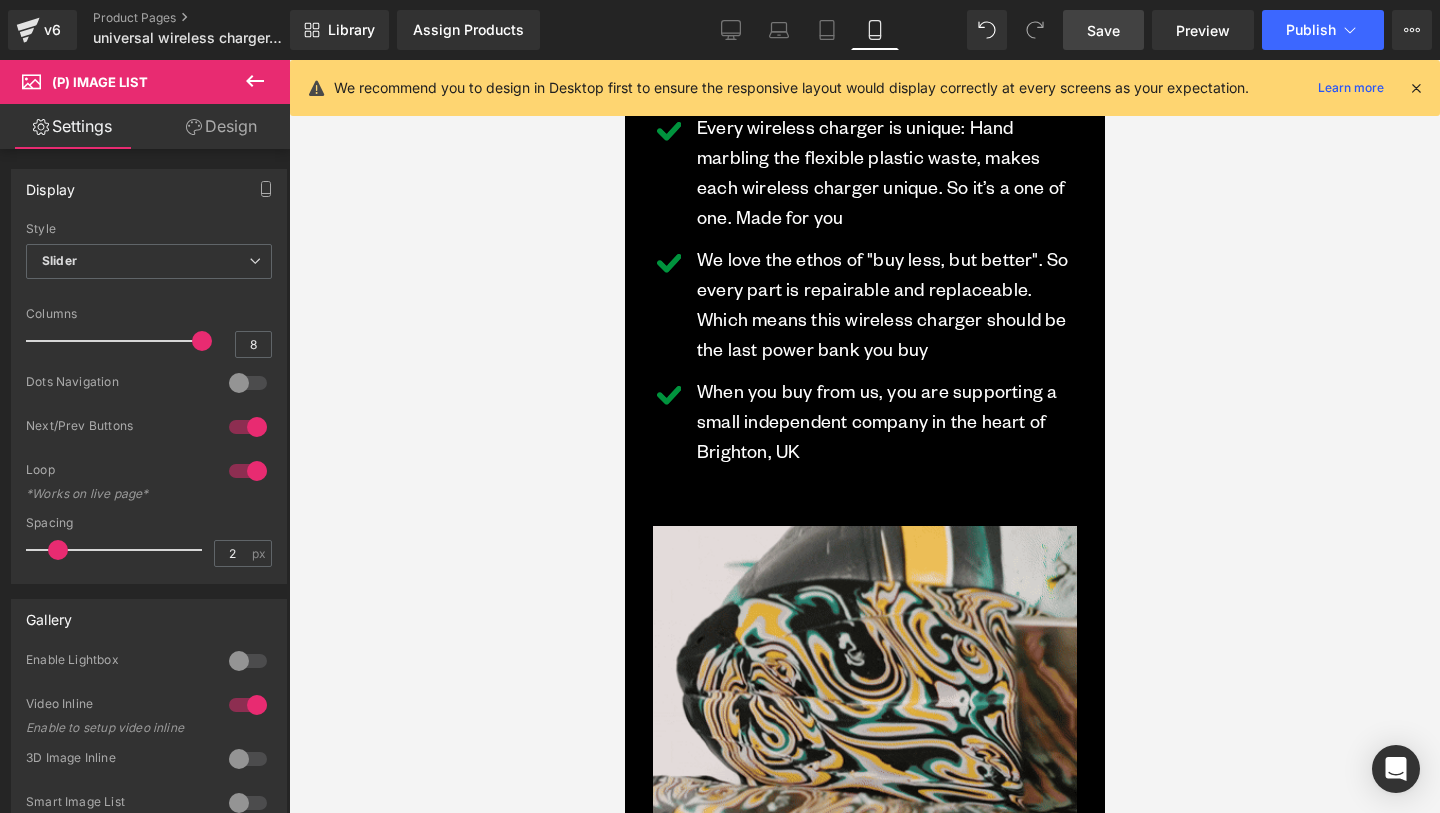 click on "Save" at bounding box center [1103, 30] 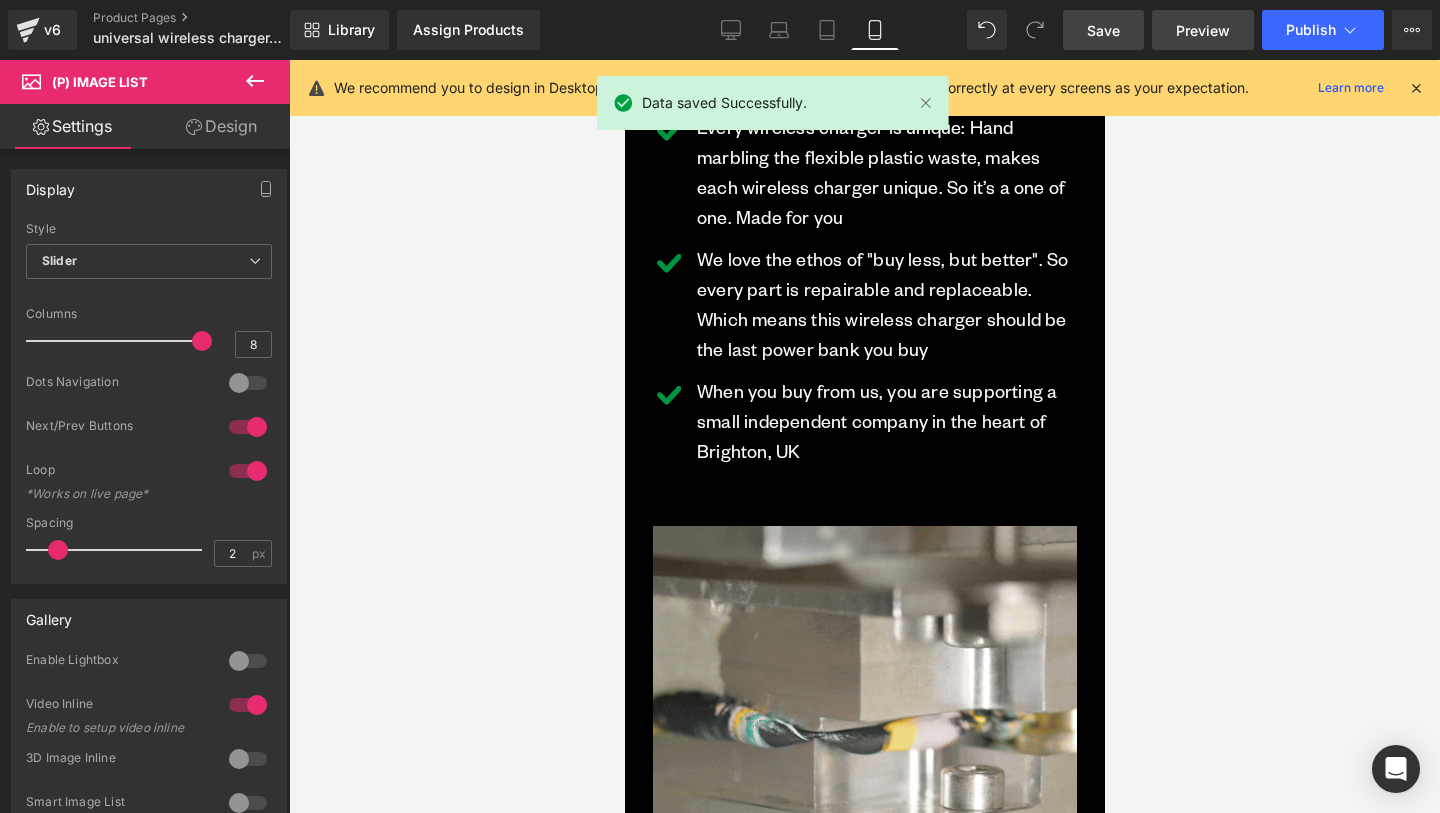click on "Preview" at bounding box center (1203, 30) 